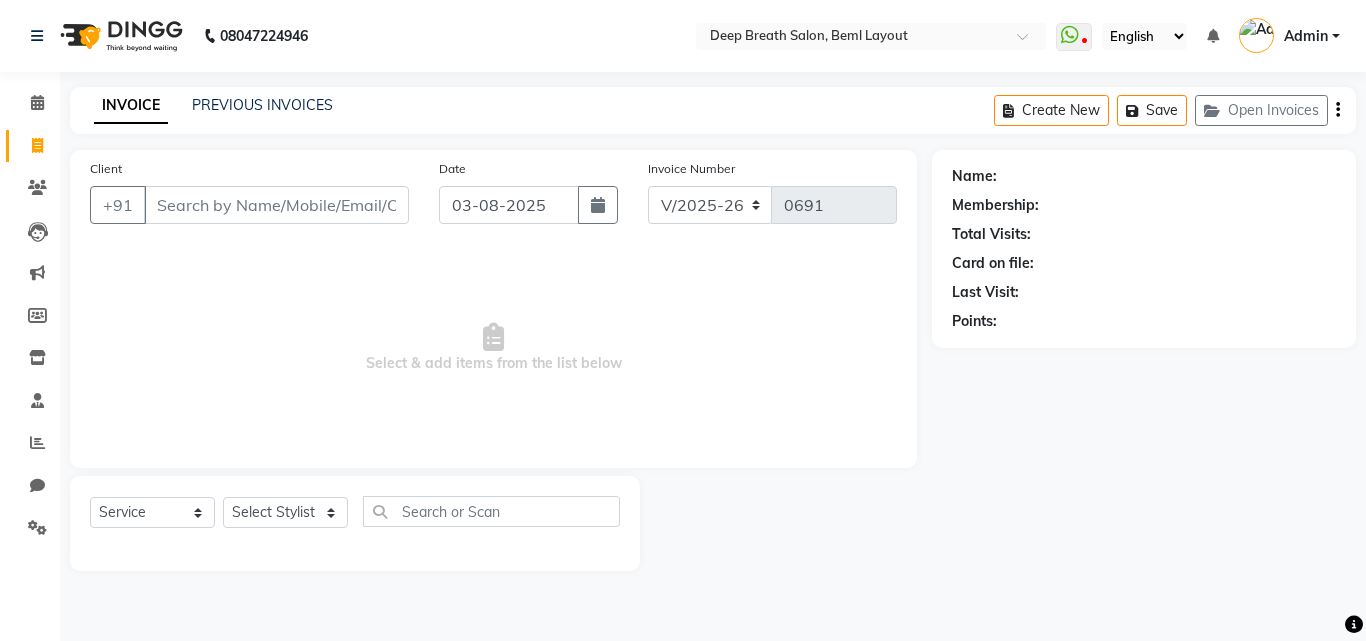 select on "4101" 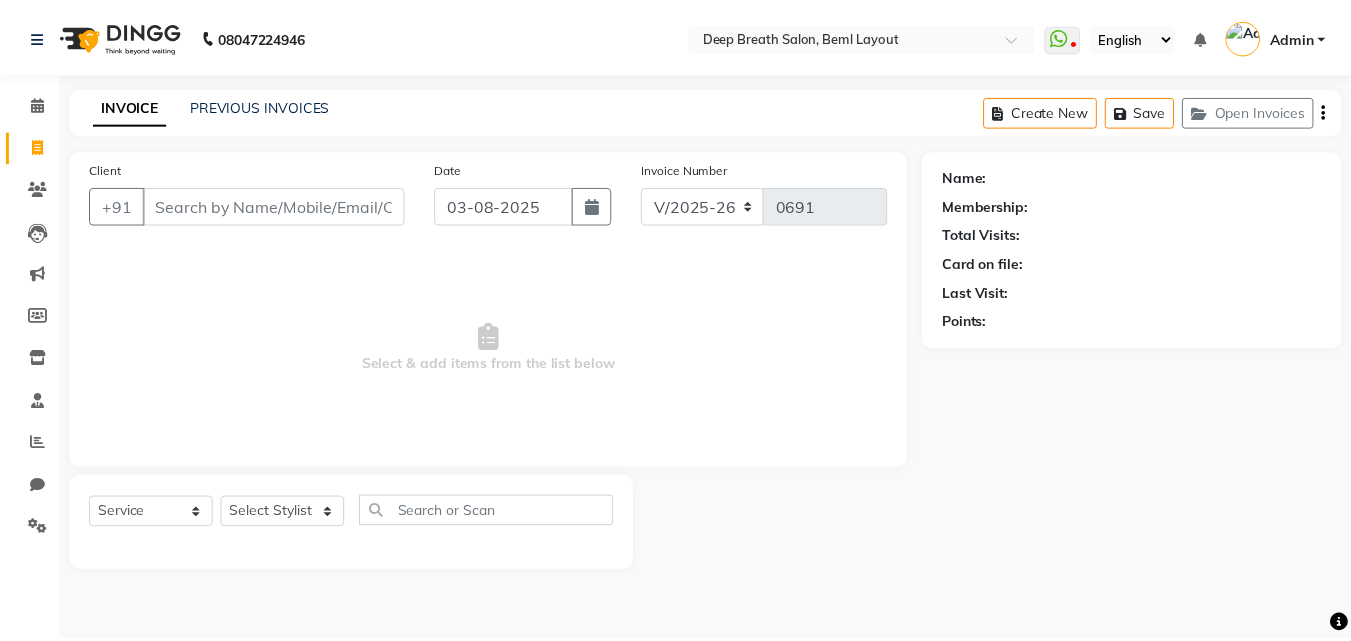 scroll, scrollTop: 0, scrollLeft: 0, axis: both 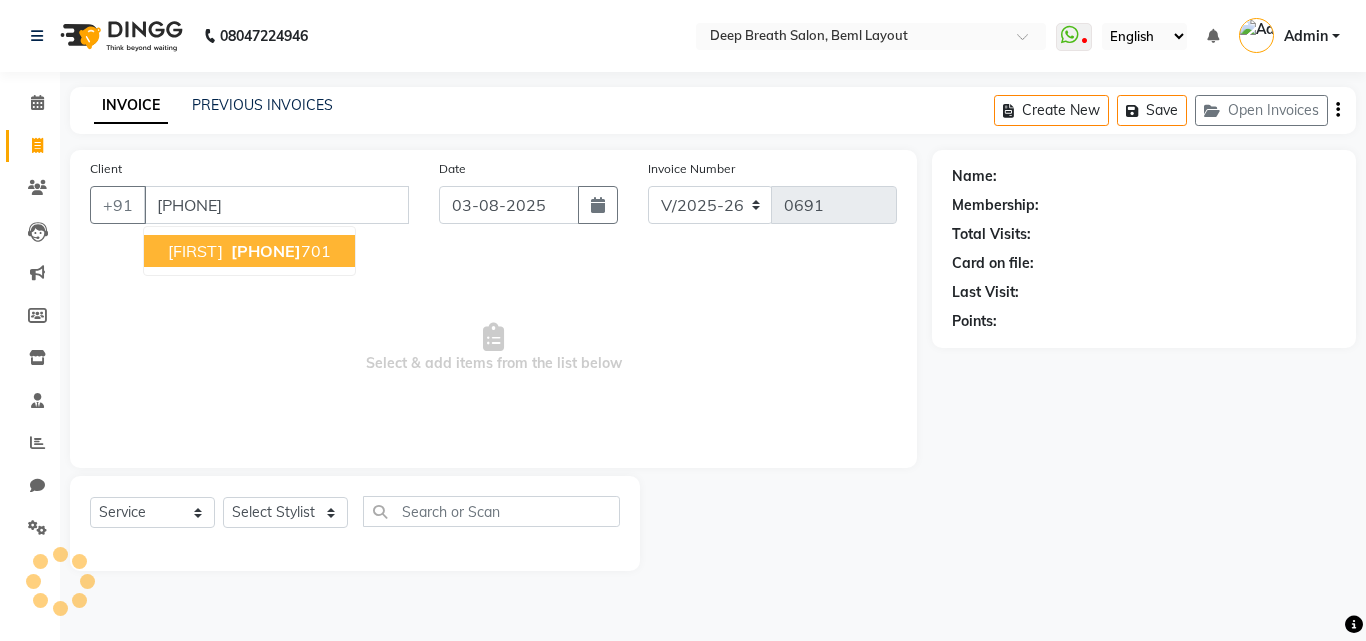 type on "[PHONE]" 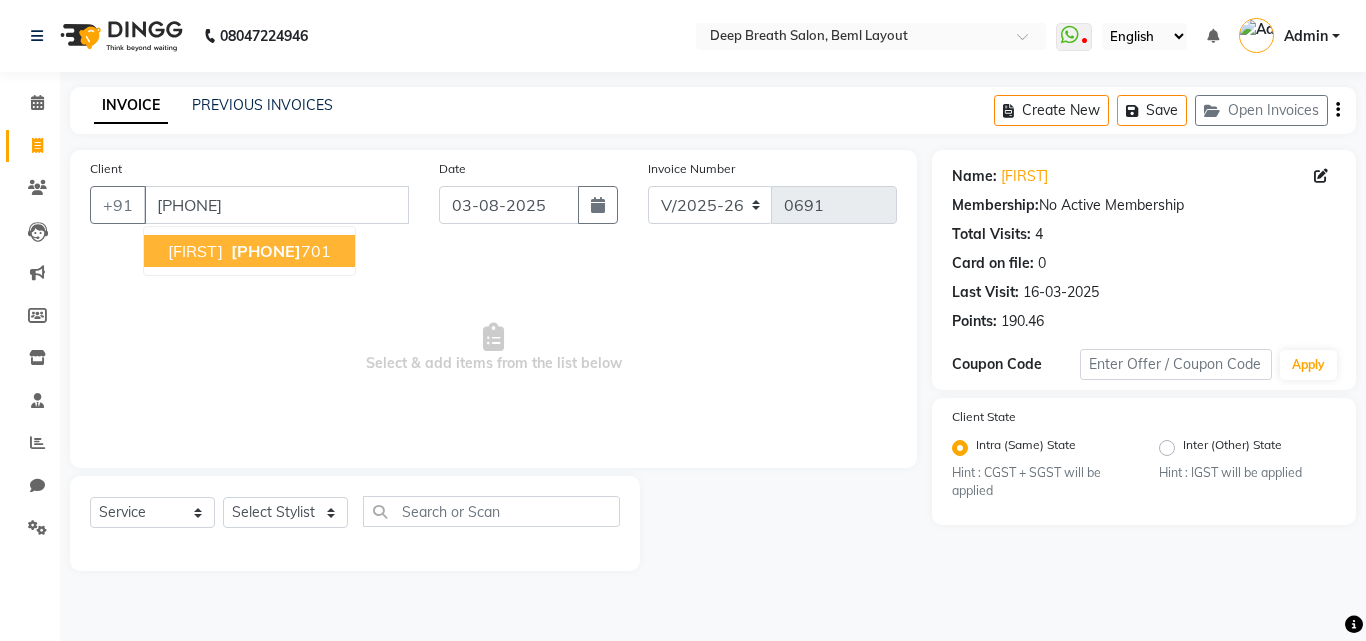 click on "[FIRST]" at bounding box center [195, 251] 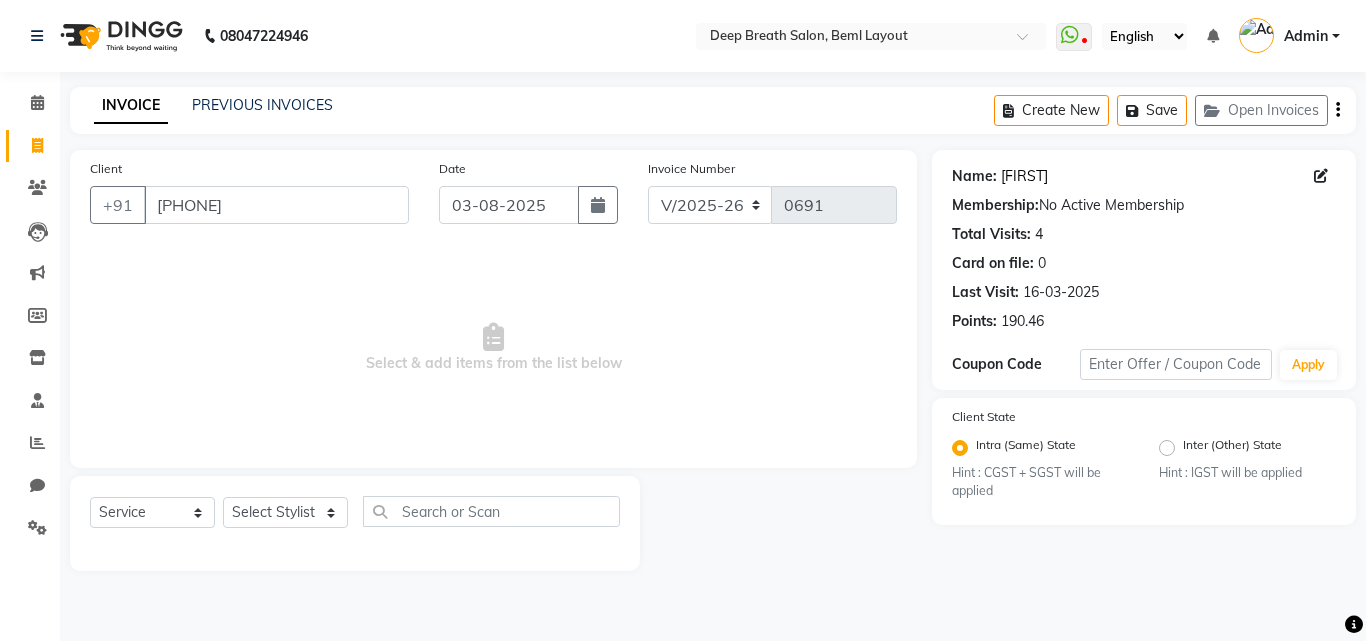 click on "[FIRST]" 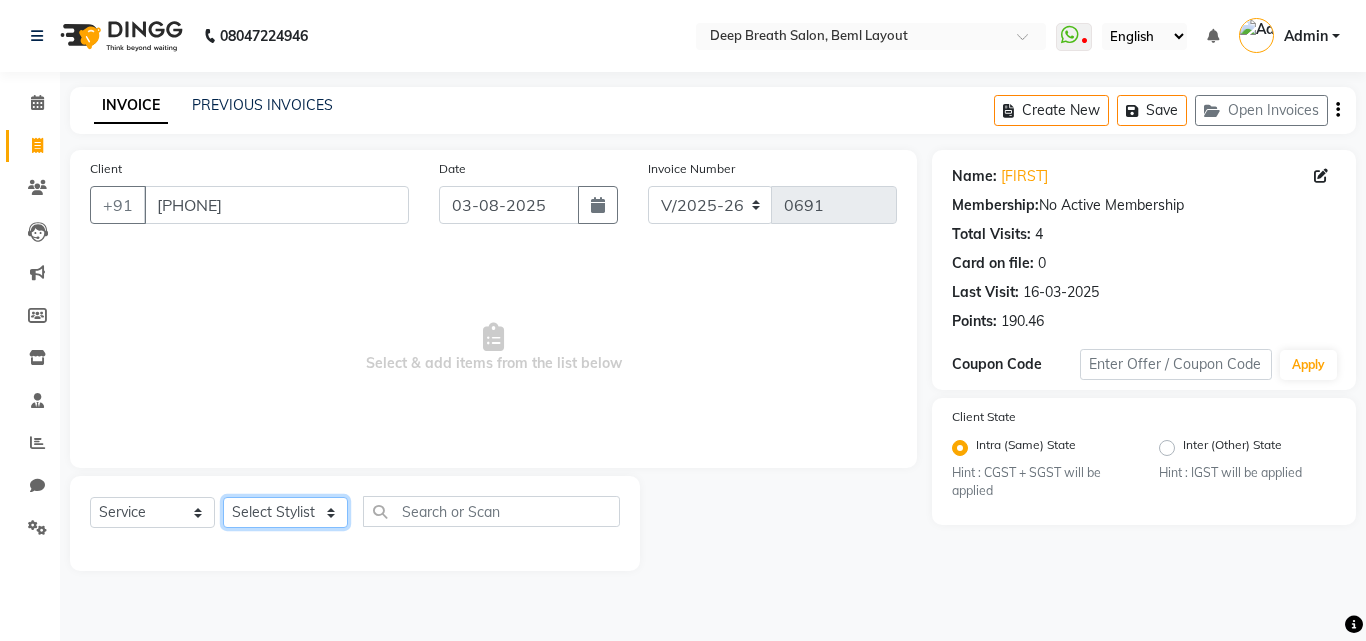 click on "Select Stylist Ali [FIRST] [FIRST] [FIRST] [FIRST] [FIRST] [FIRST] [FIRST] [FIRST] [FIRST] [FIRST] [FIRST] [FIRST] [FIRST] [FIRST] [FIRST]" 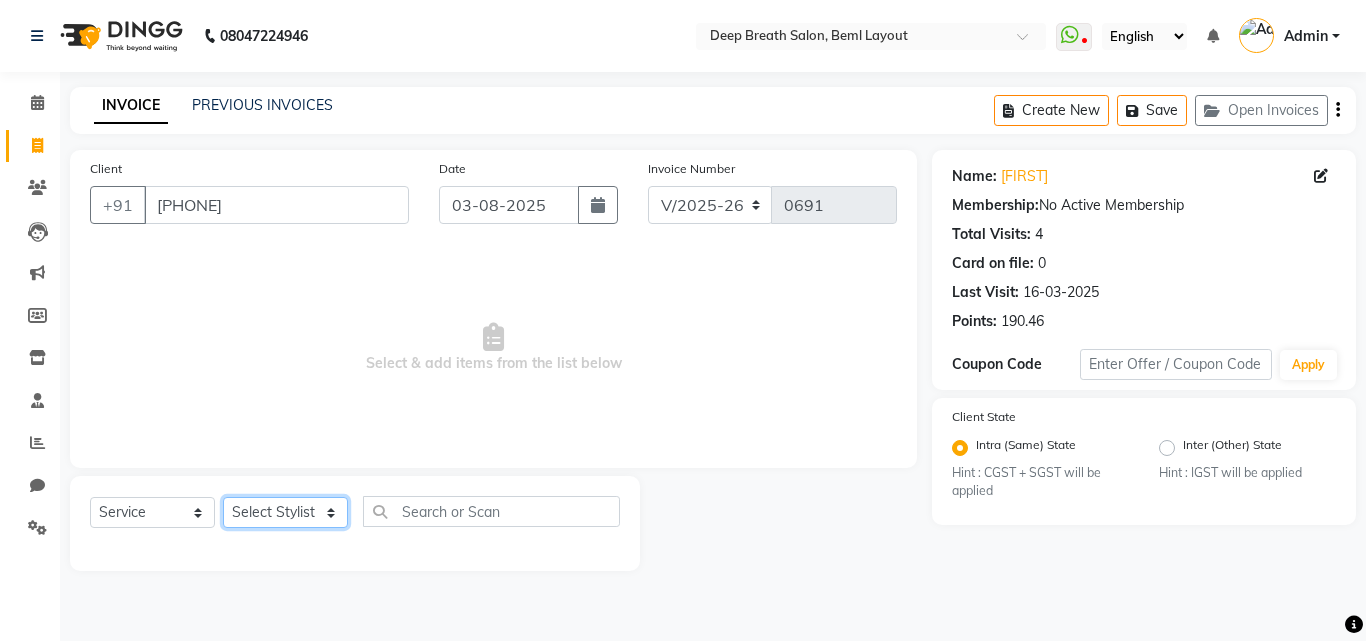 select on "62687" 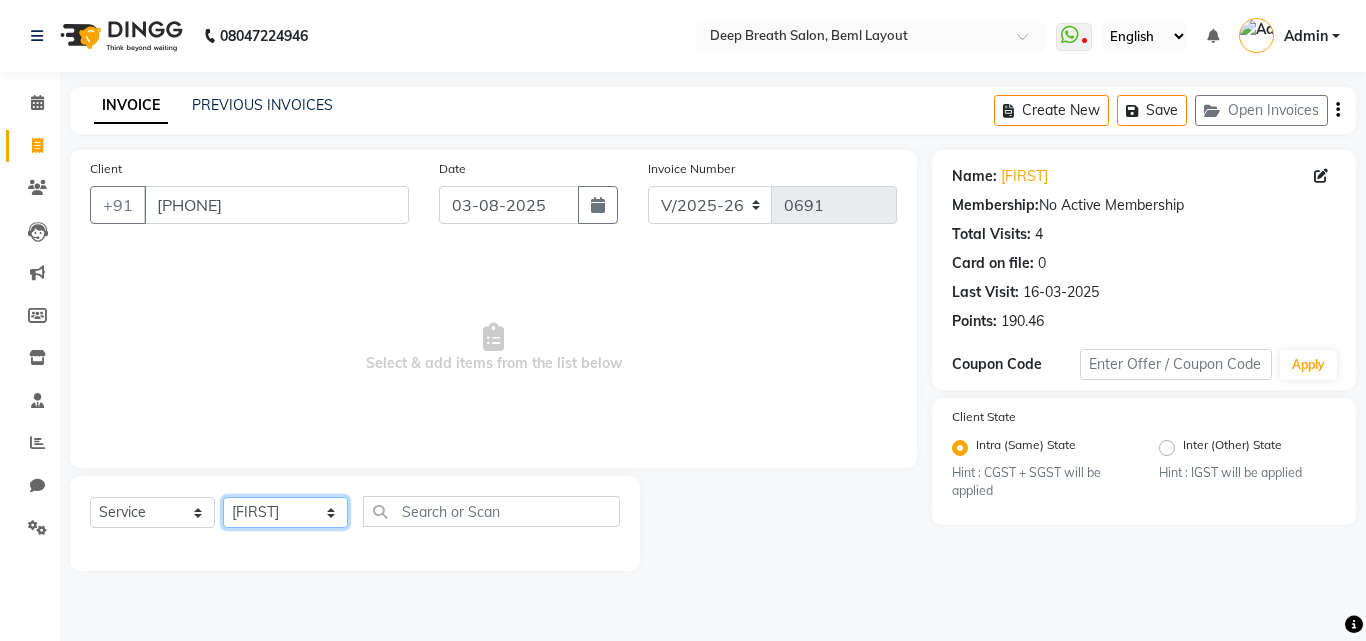 click on "Select Stylist Ali [FIRST] [FIRST] [FIRST] [FIRST] [FIRST] [FIRST] [FIRST] [FIRST] [FIRST] [FIRST] [FIRST] [FIRST] [FIRST] [FIRST] [FIRST]" 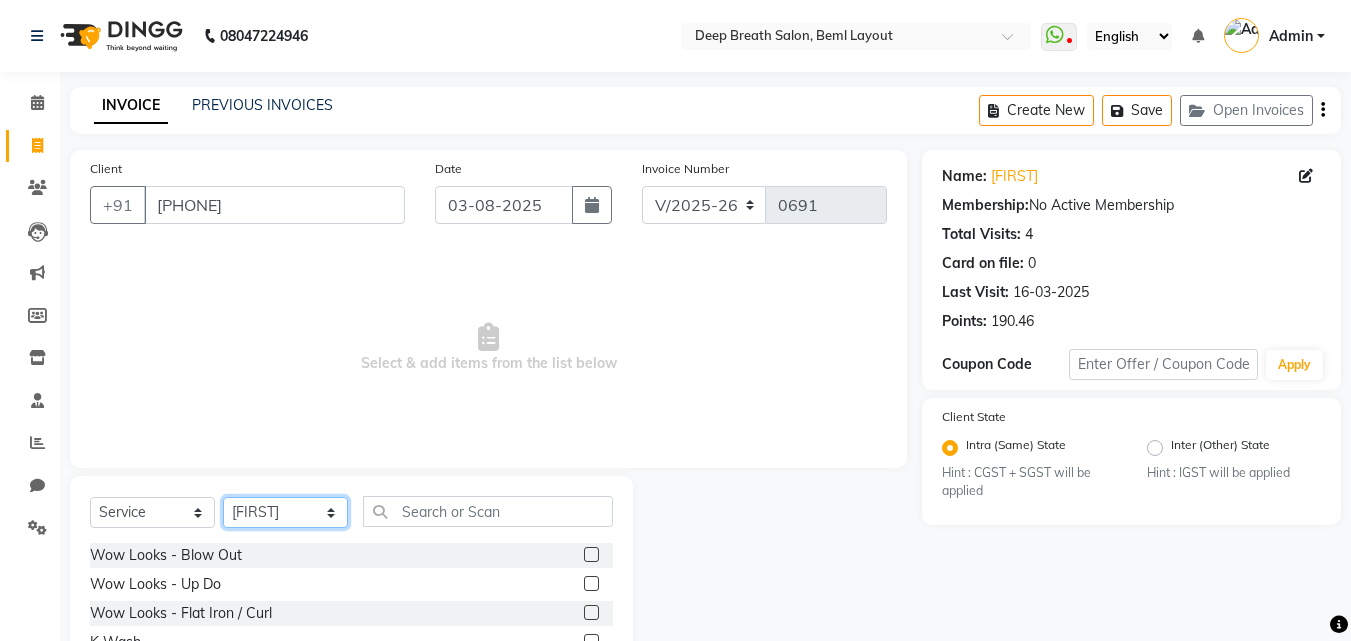 scroll, scrollTop: 100, scrollLeft: 0, axis: vertical 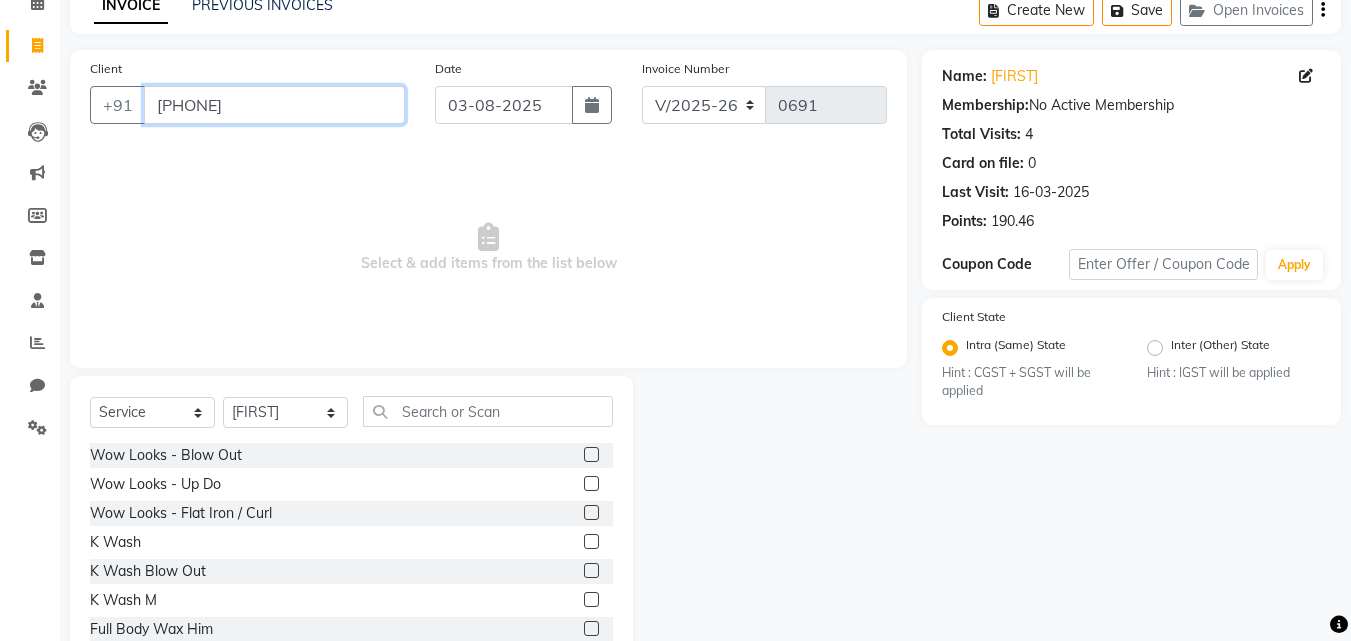 drag, startPoint x: 247, startPoint y: 111, endPoint x: 135, endPoint y: 125, distance: 112.871605 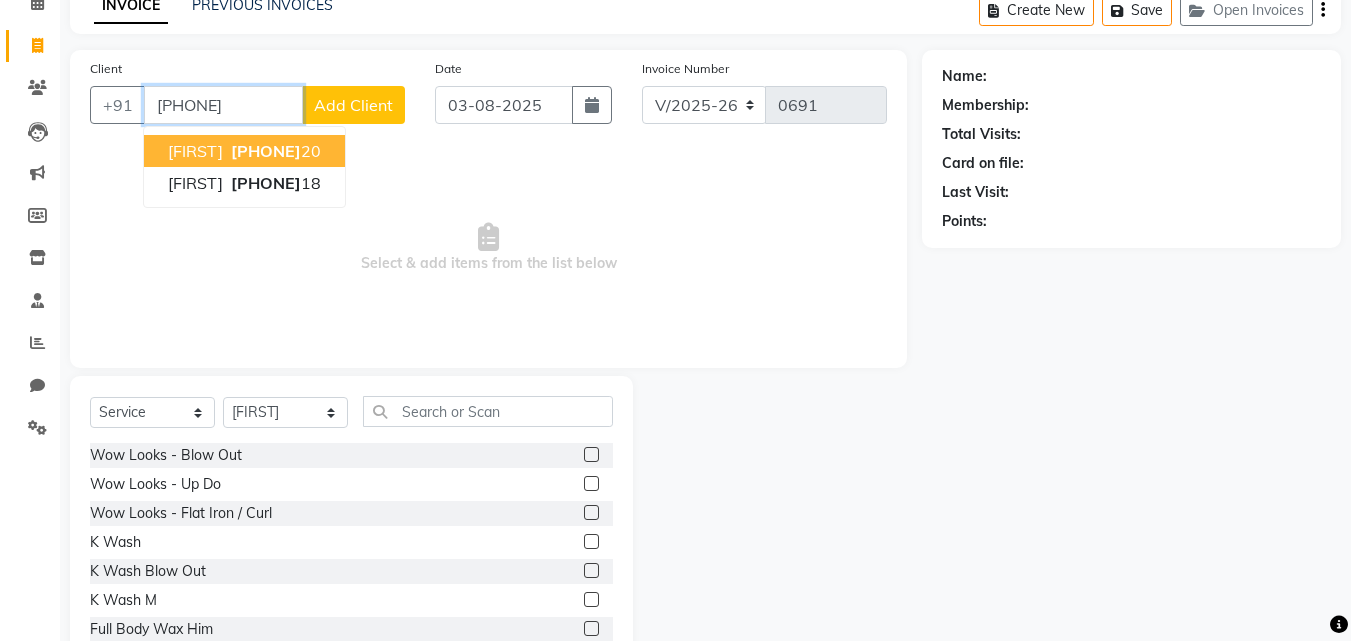 type on "[PHONE]" 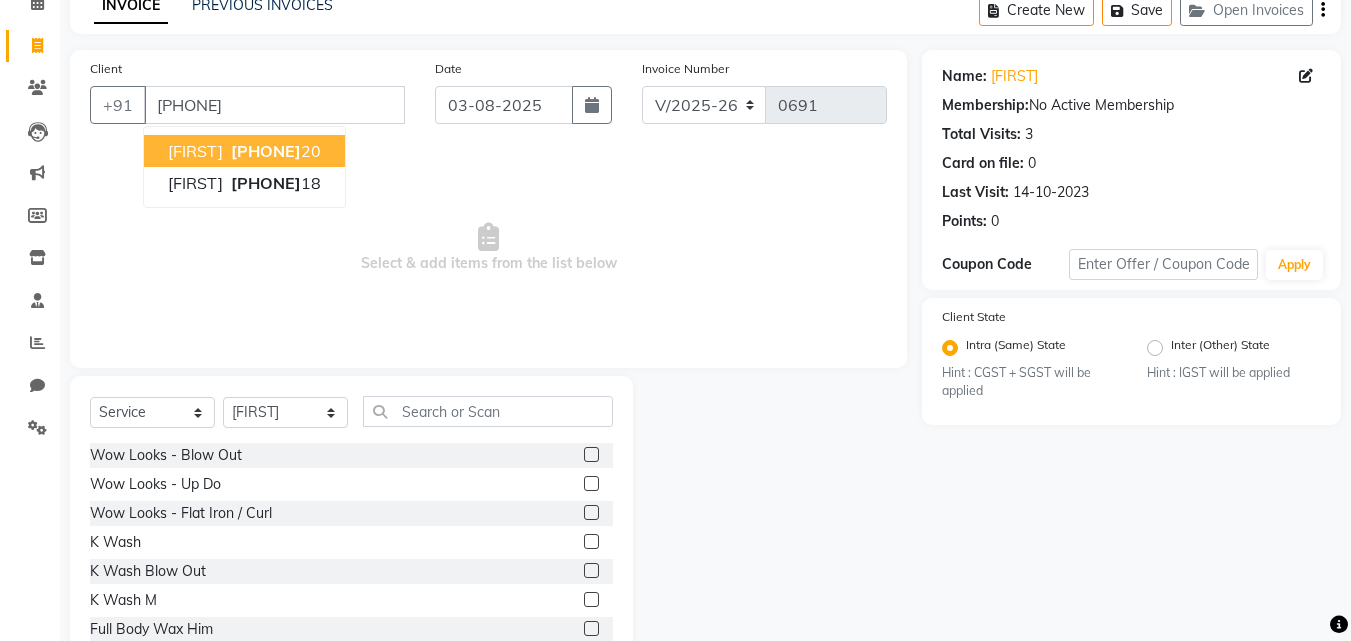 click on "Select & add items from the list below" at bounding box center [488, 248] 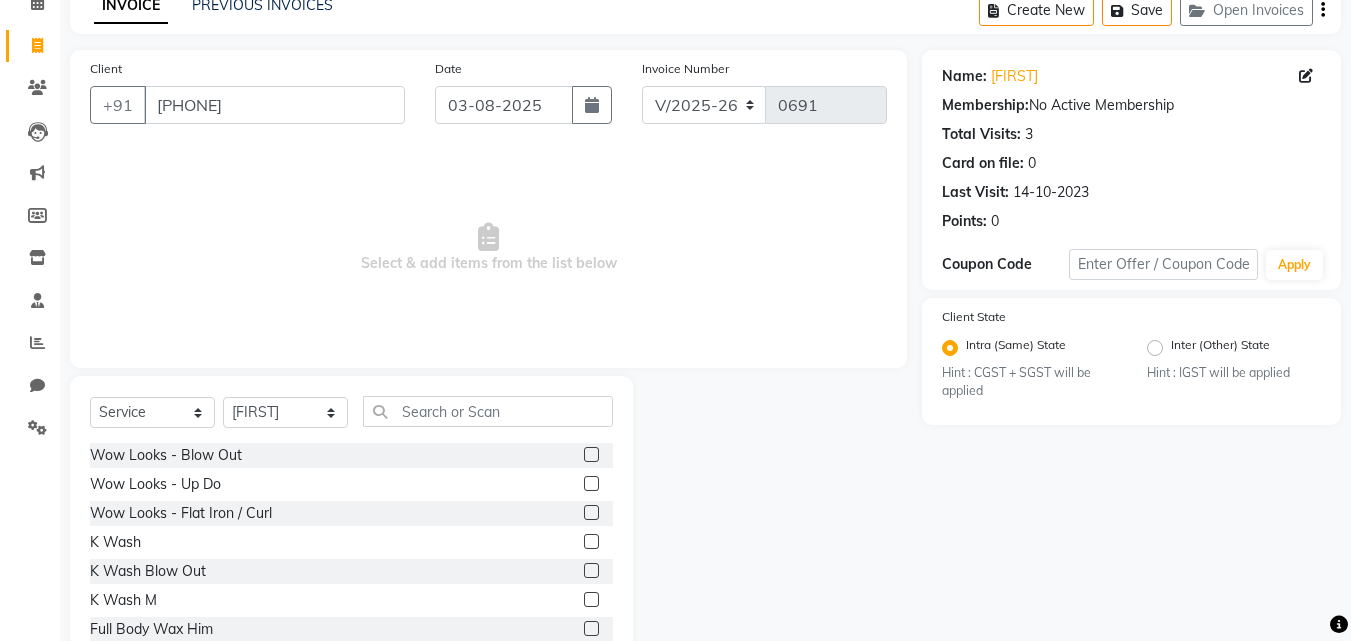 click on "Select & add items from the list below" at bounding box center [488, 248] 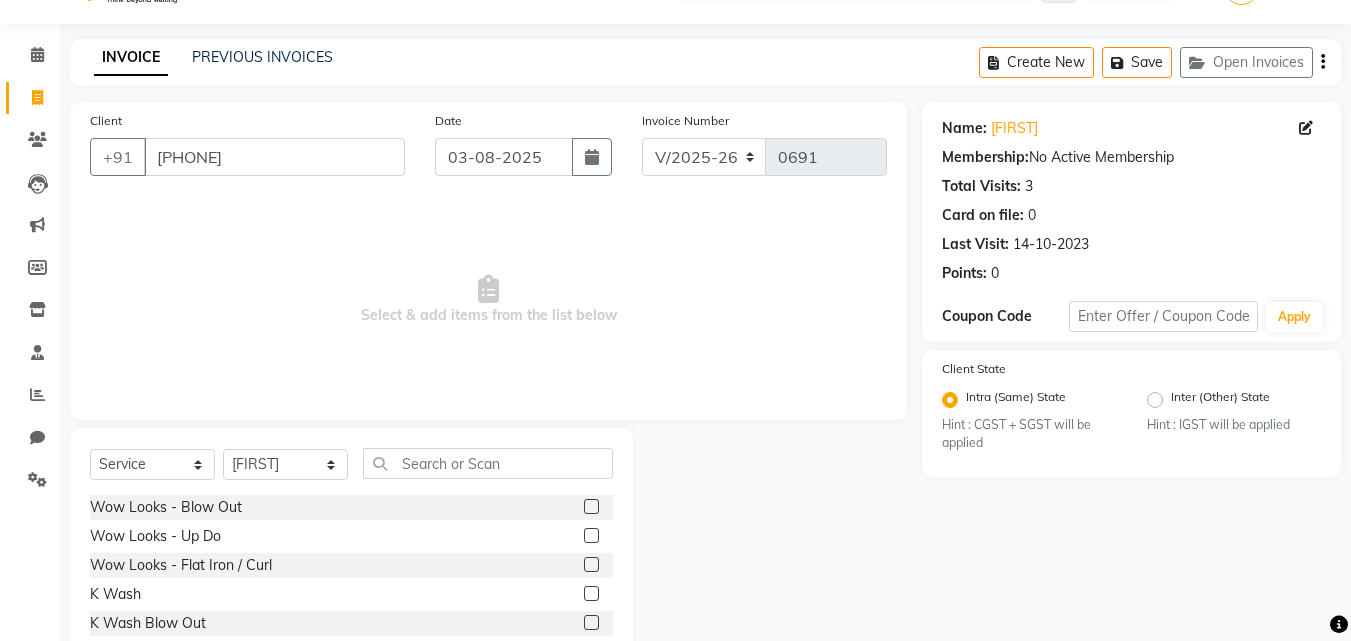 scroll, scrollTop: 0, scrollLeft: 0, axis: both 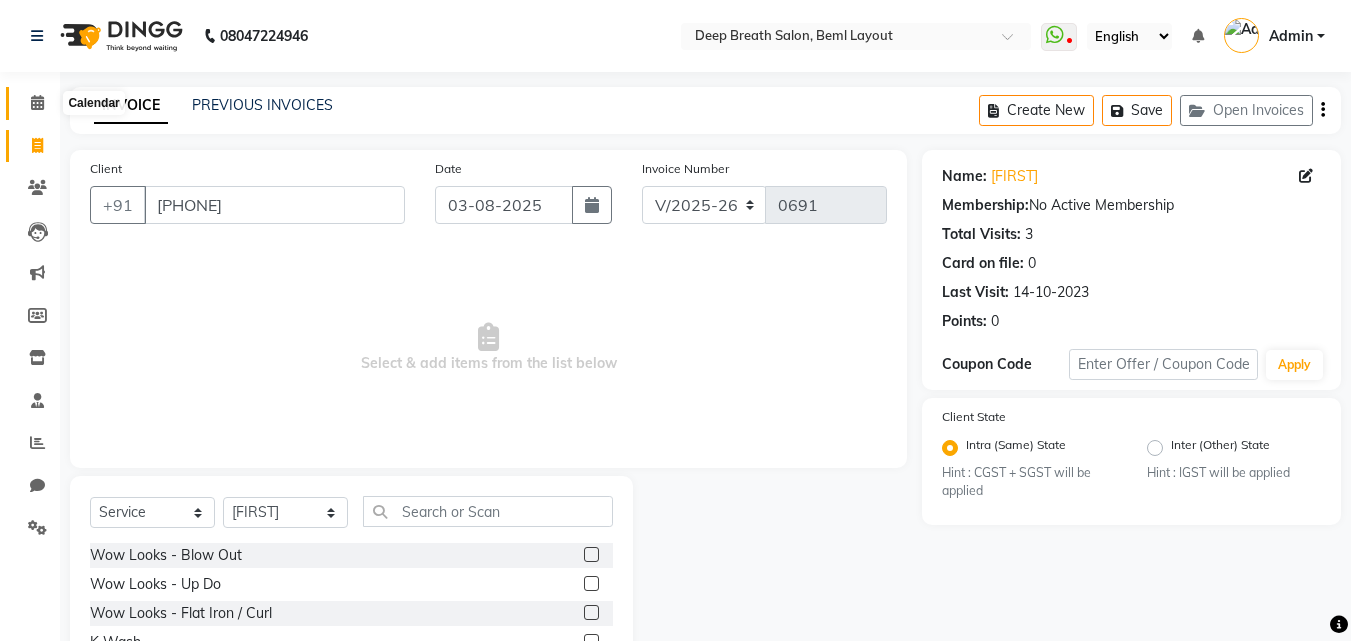 click 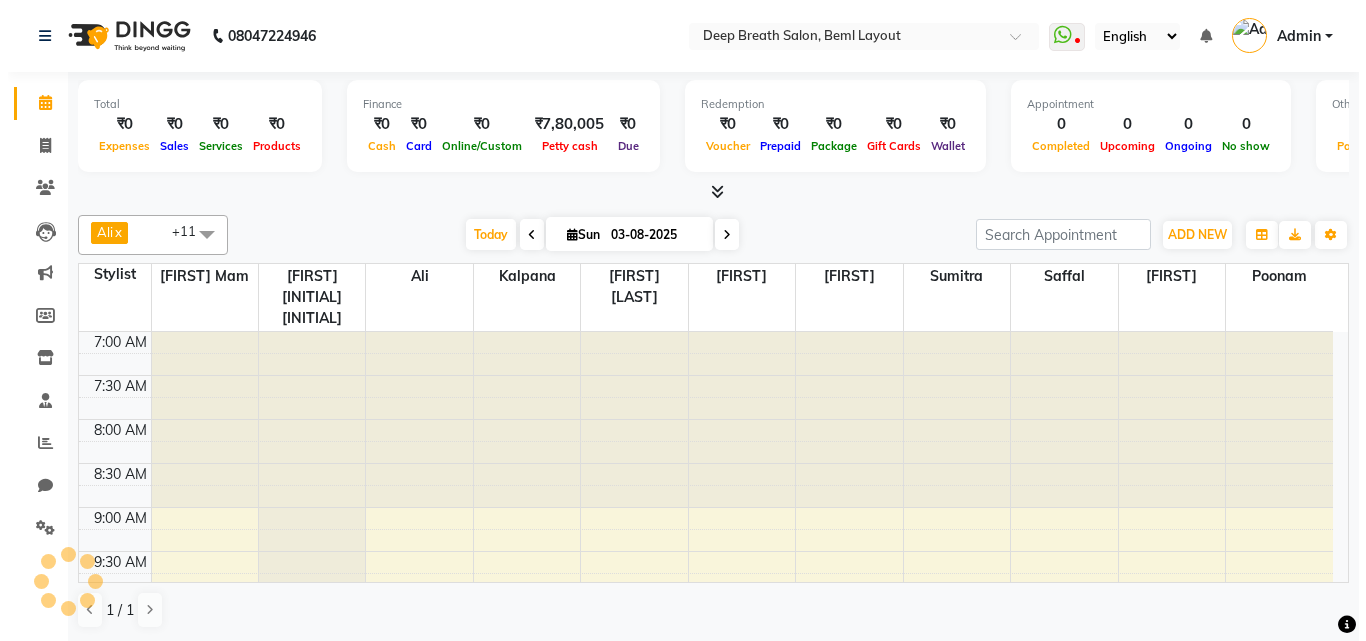 scroll, scrollTop: 0, scrollLeft: 0, axis: both 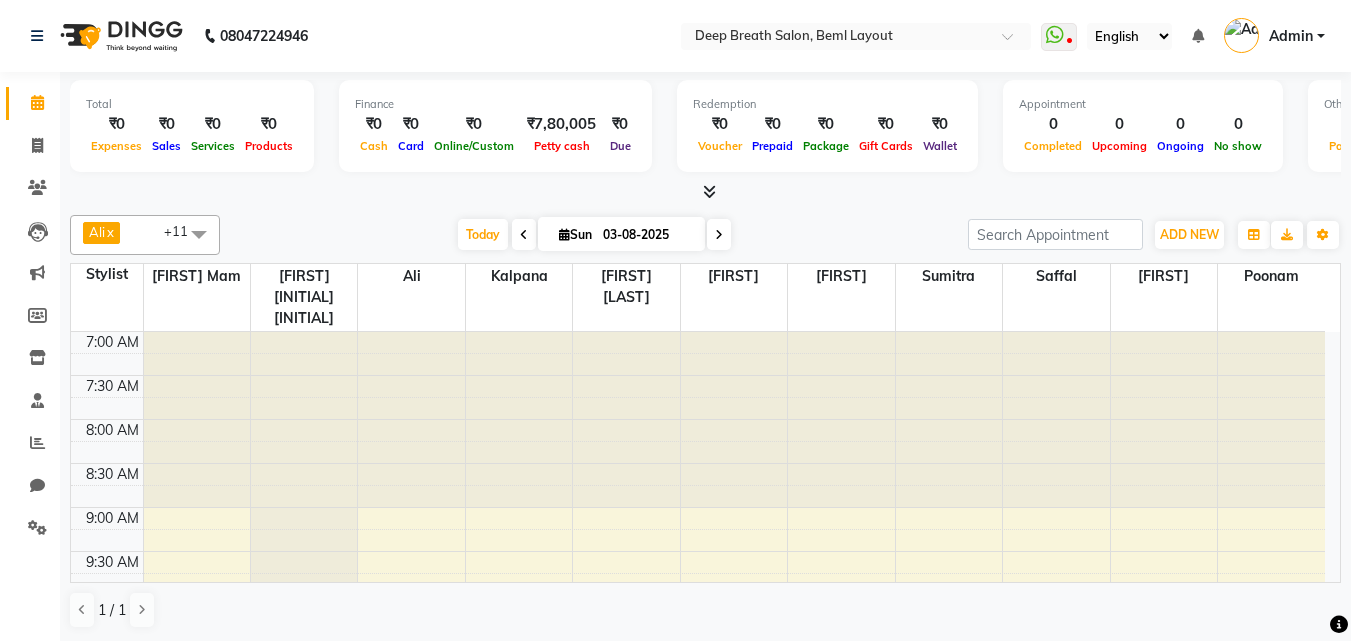 click on "Invoice" 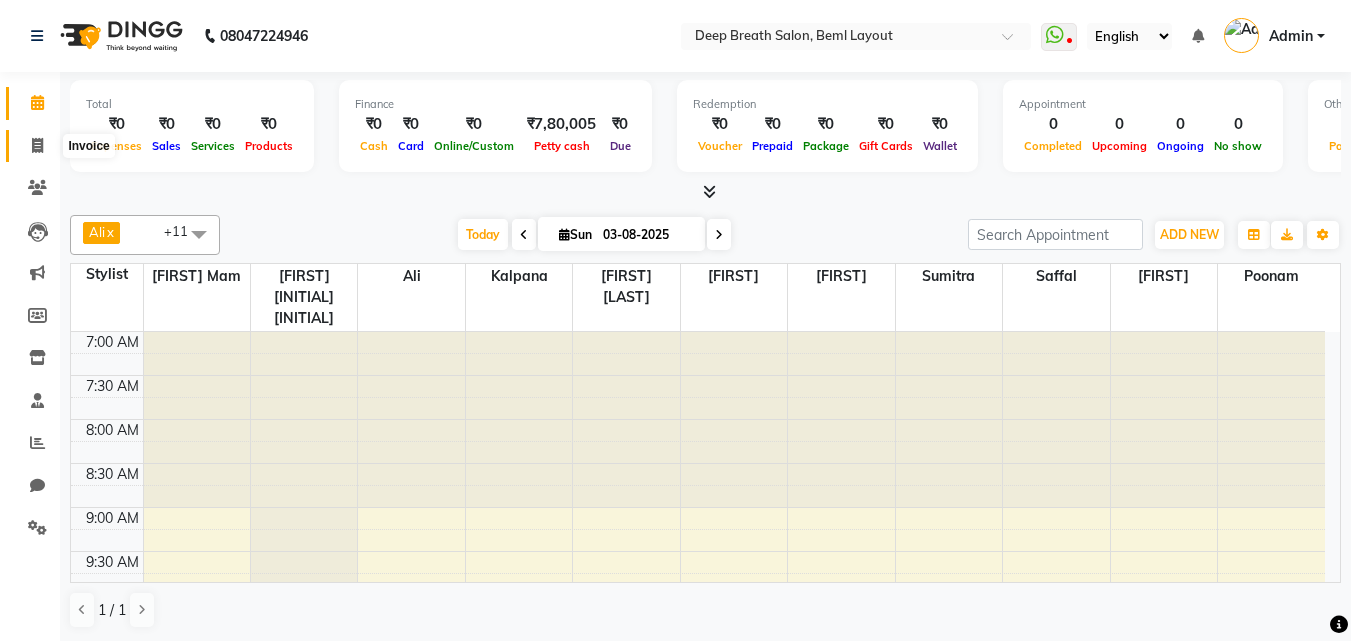 click 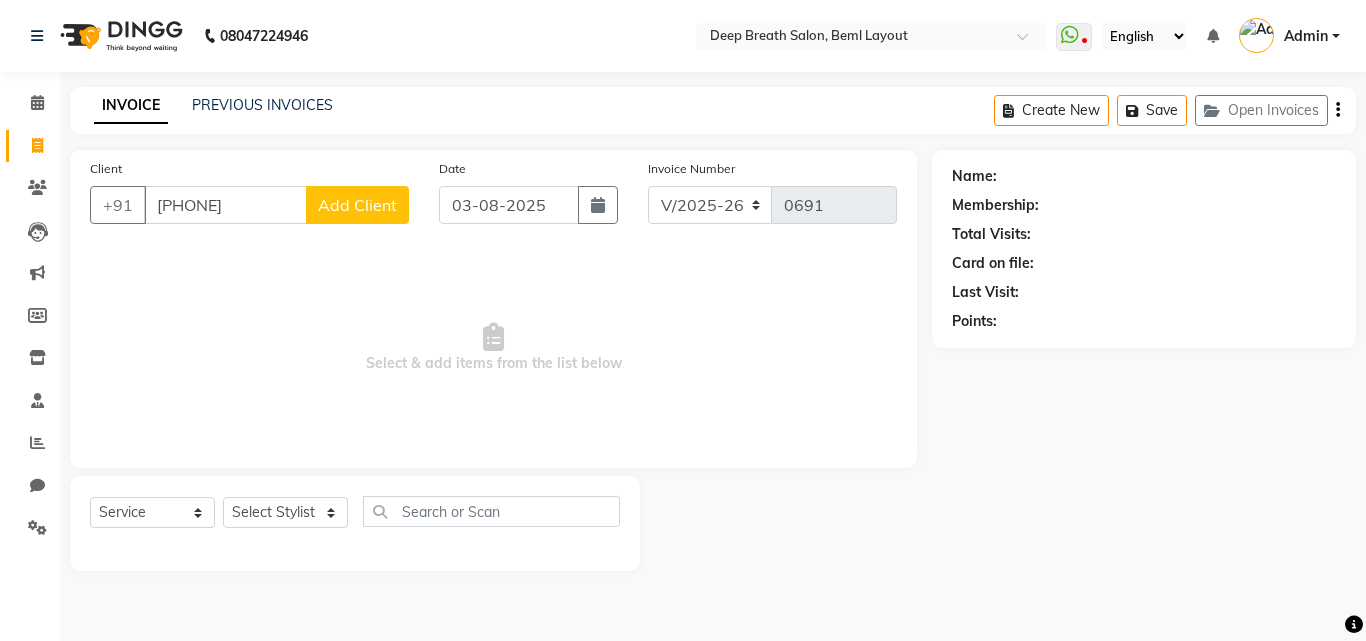 type on "[PHONE]" 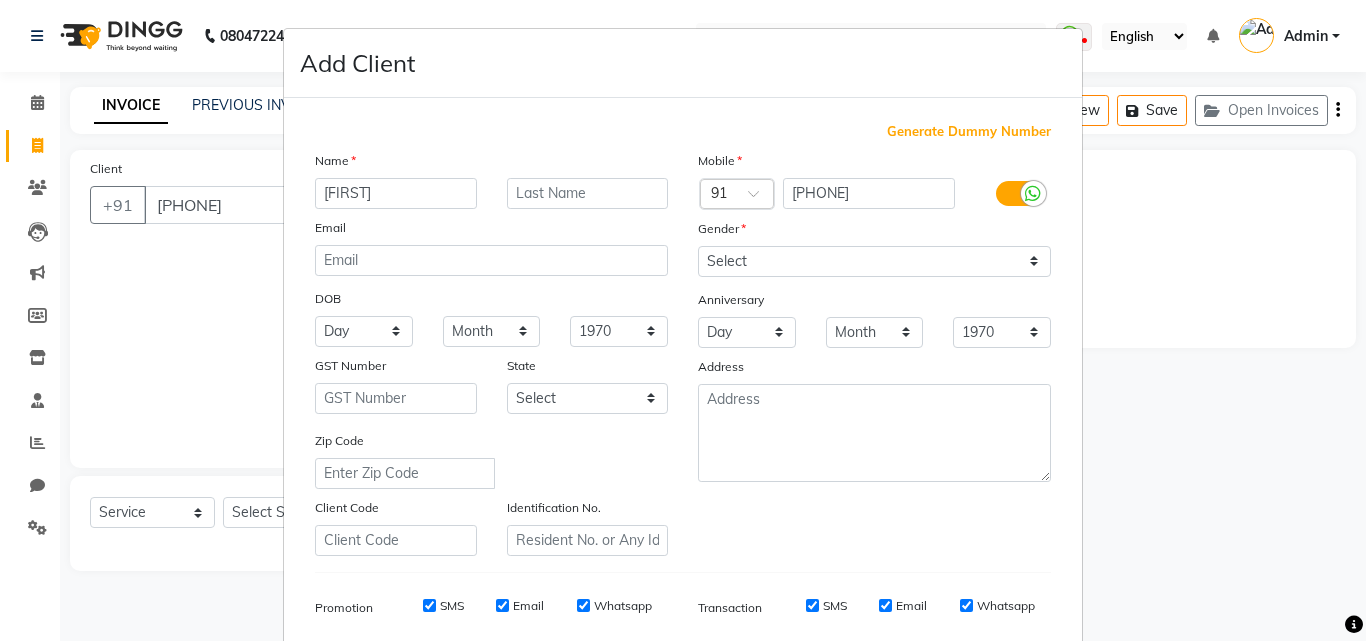 type on "[FIRST]" 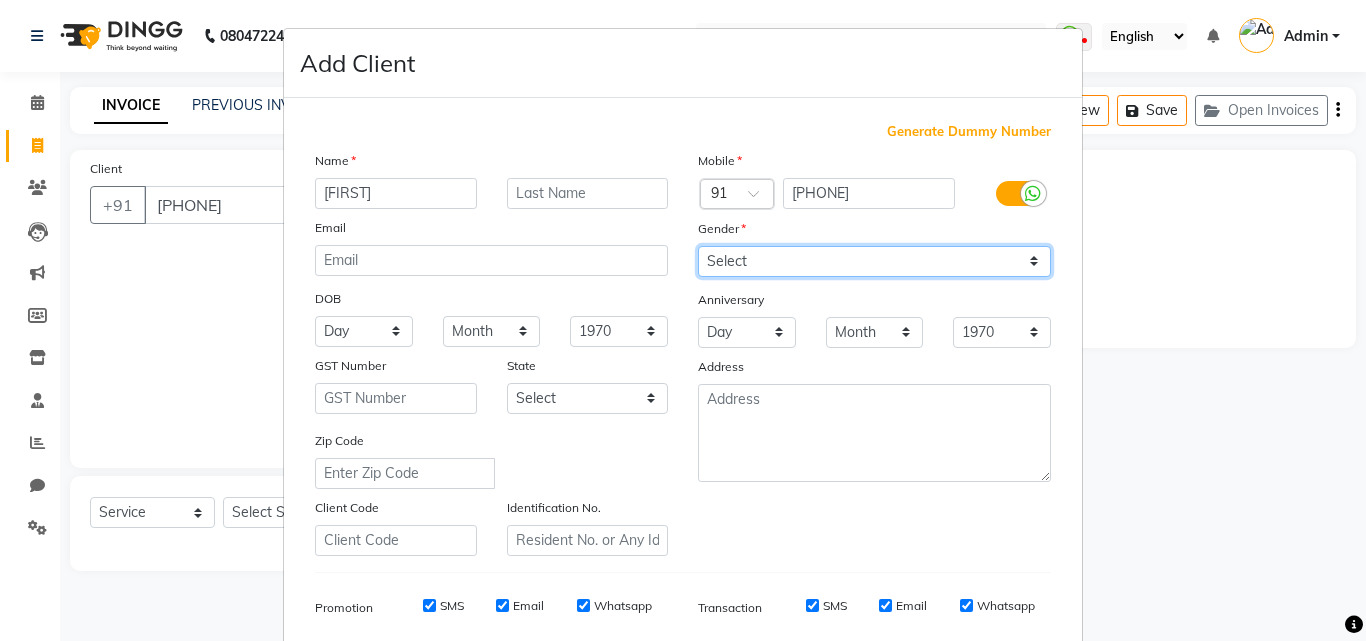 click on "Select Male Female Other Prefer Not To Say" at bounding box center [874, 261] 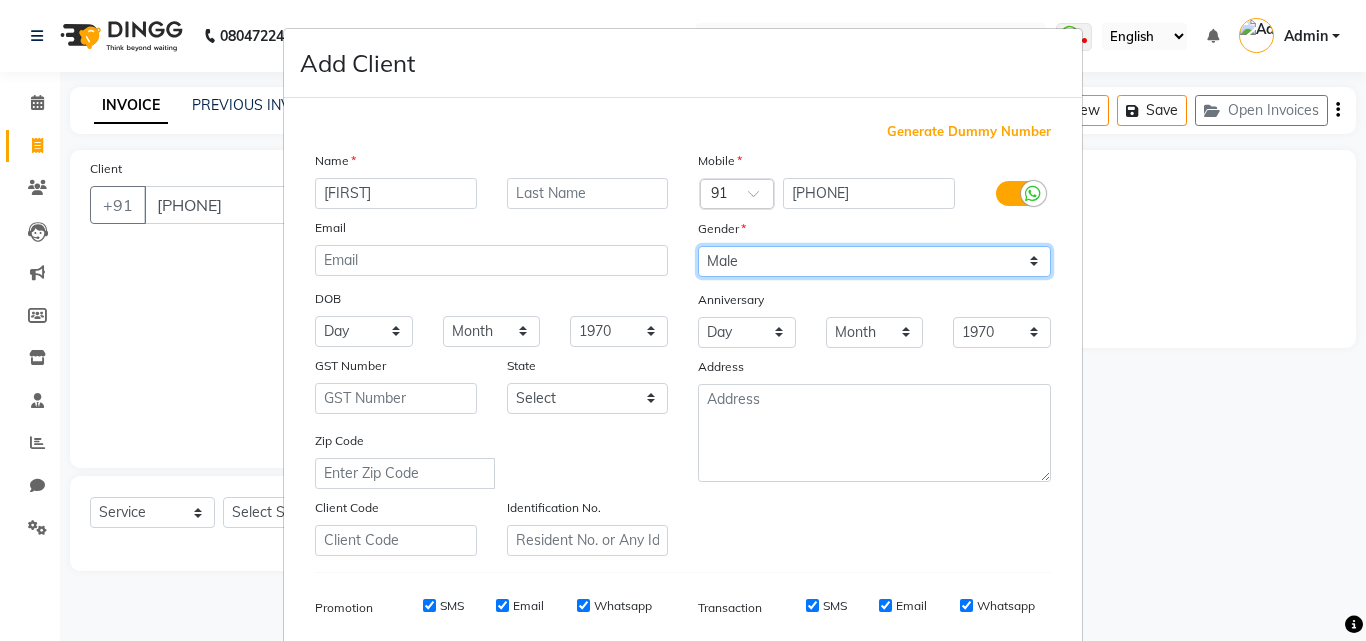 click on "Select Male Female Other Prefer Not To Say" at bounding box center (874, 261) 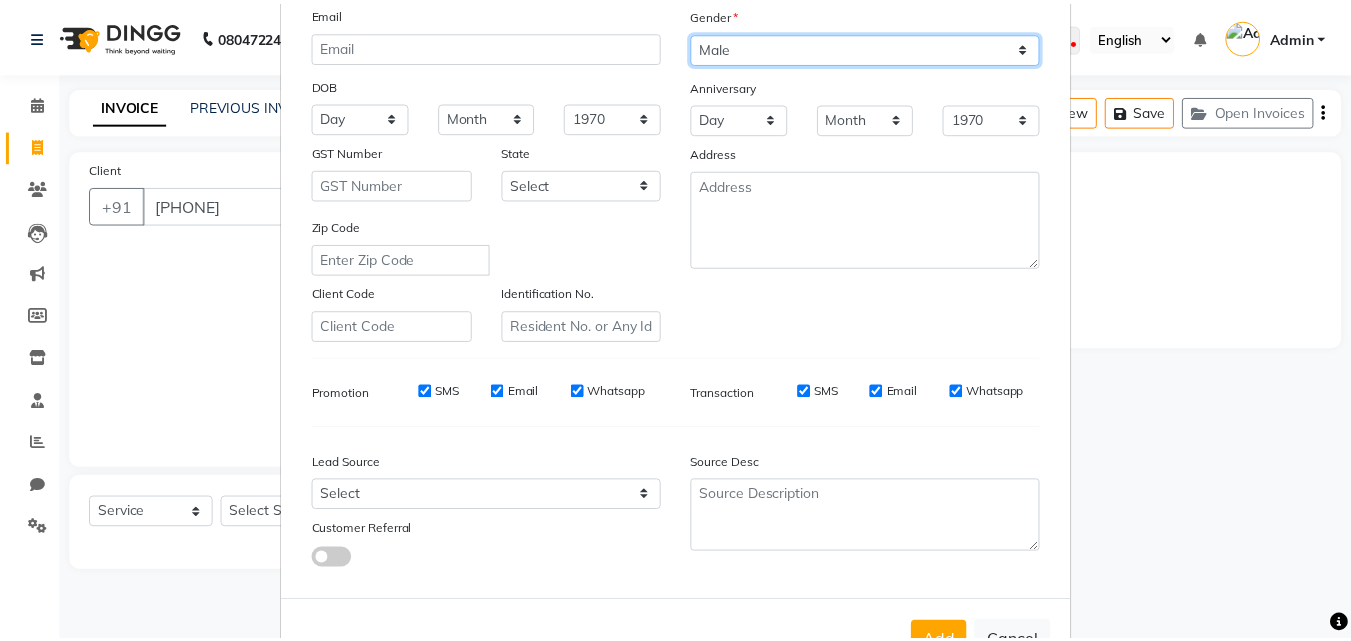 scroll, scrollTop: 282, scrollLeft: 0, axis: vertical 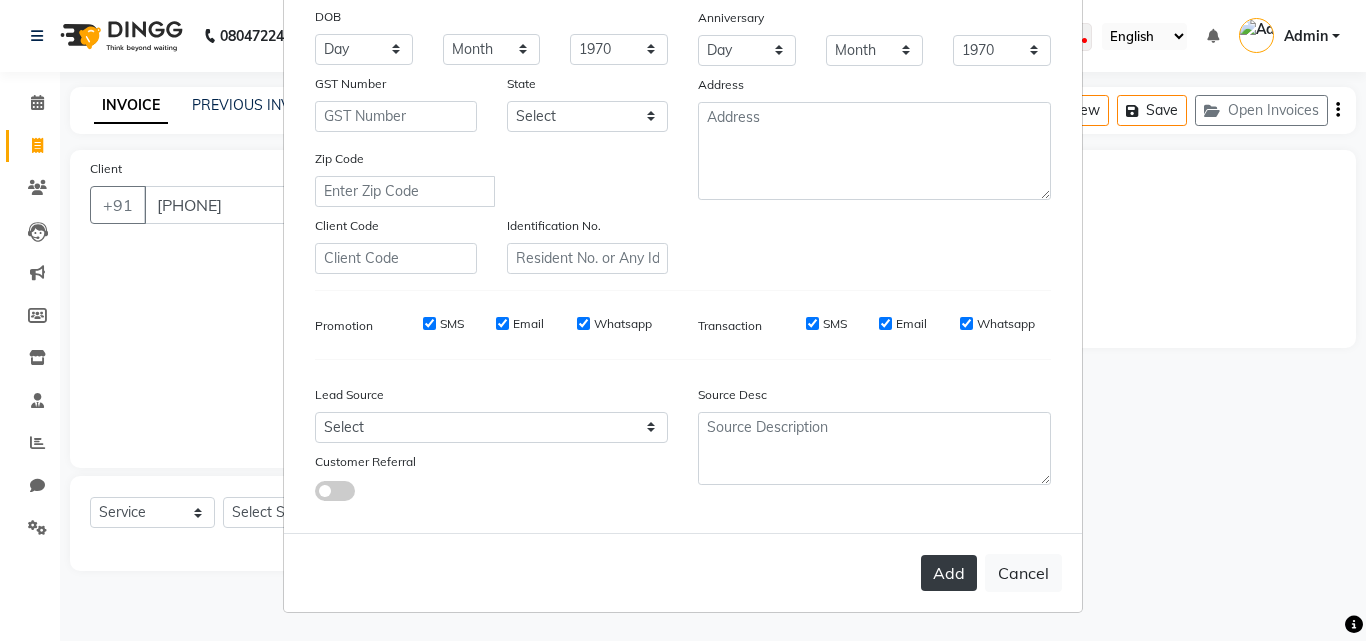 click on "Add" at bounding box center (949, 573) 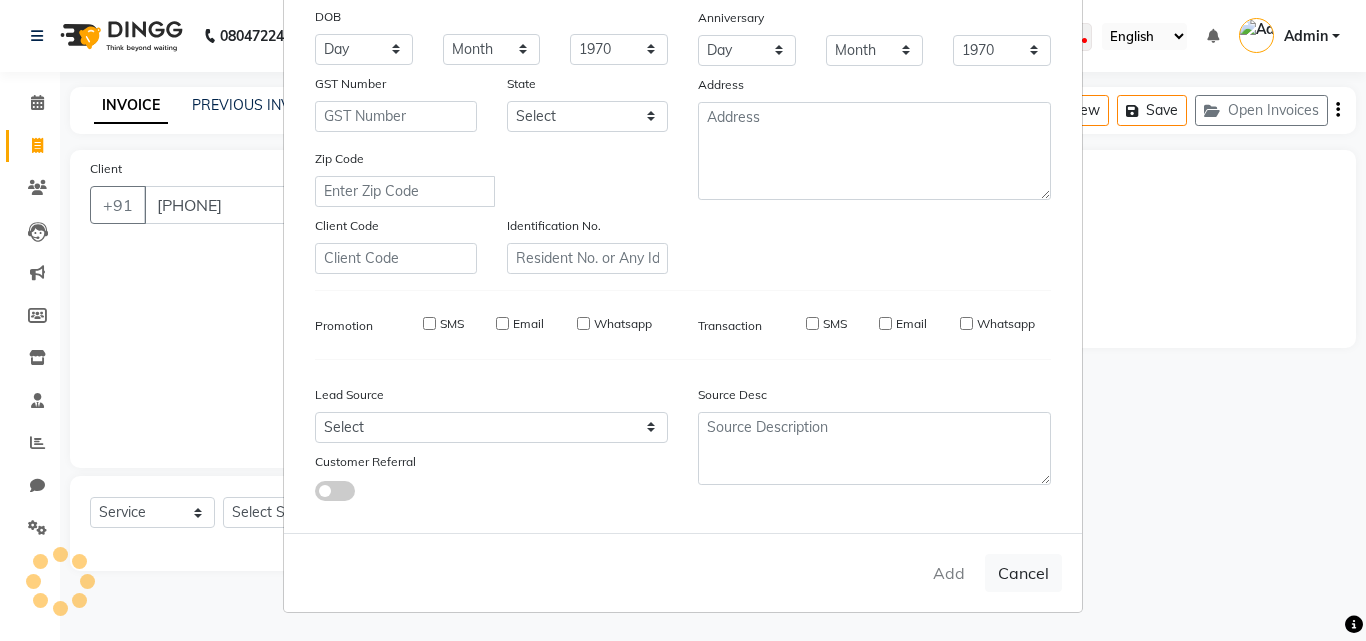 type 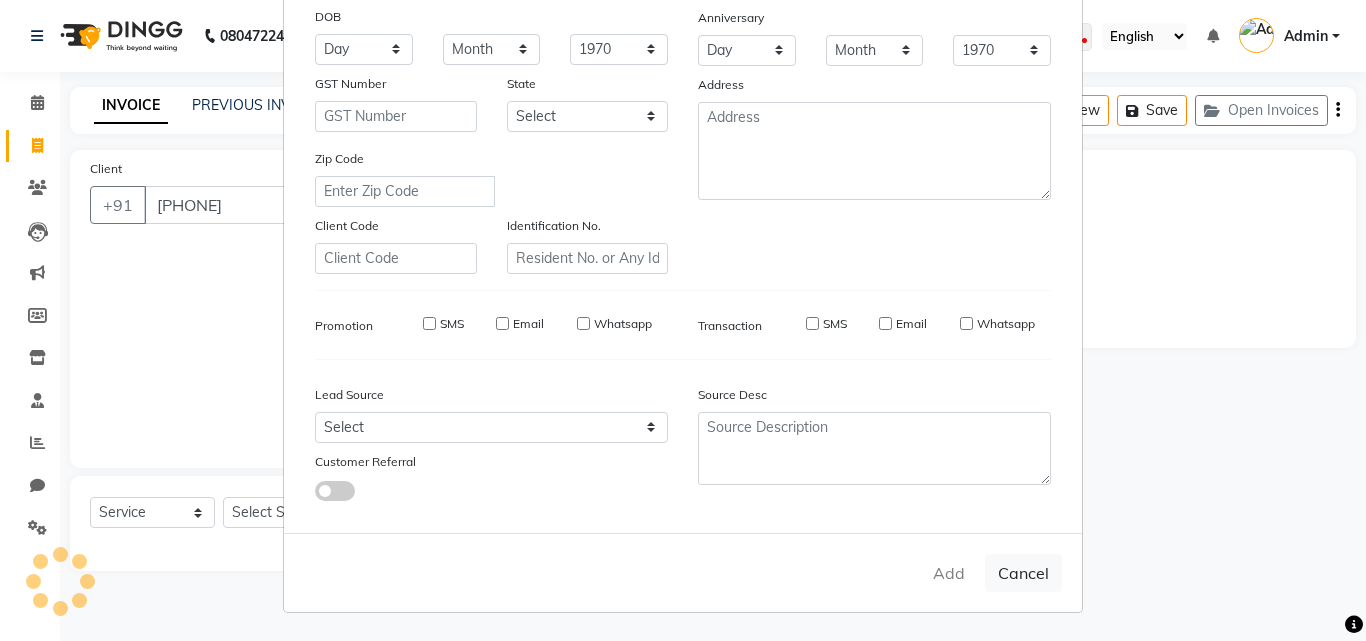 select 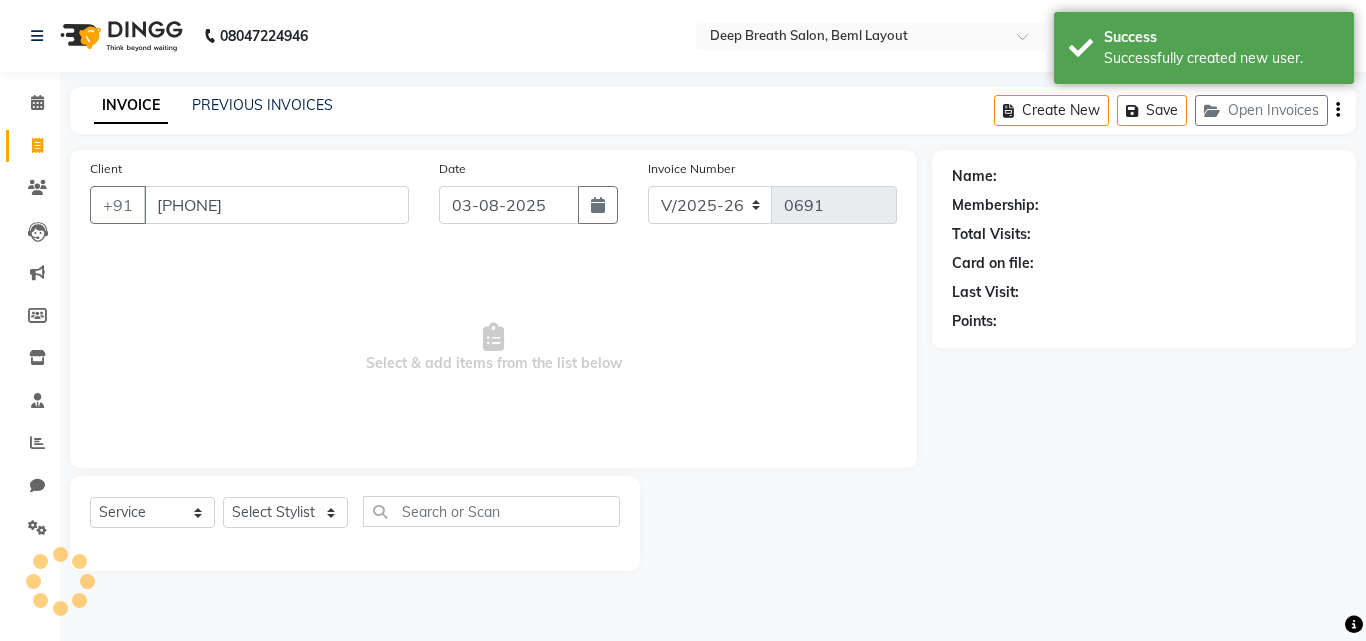 select on "1: Object" 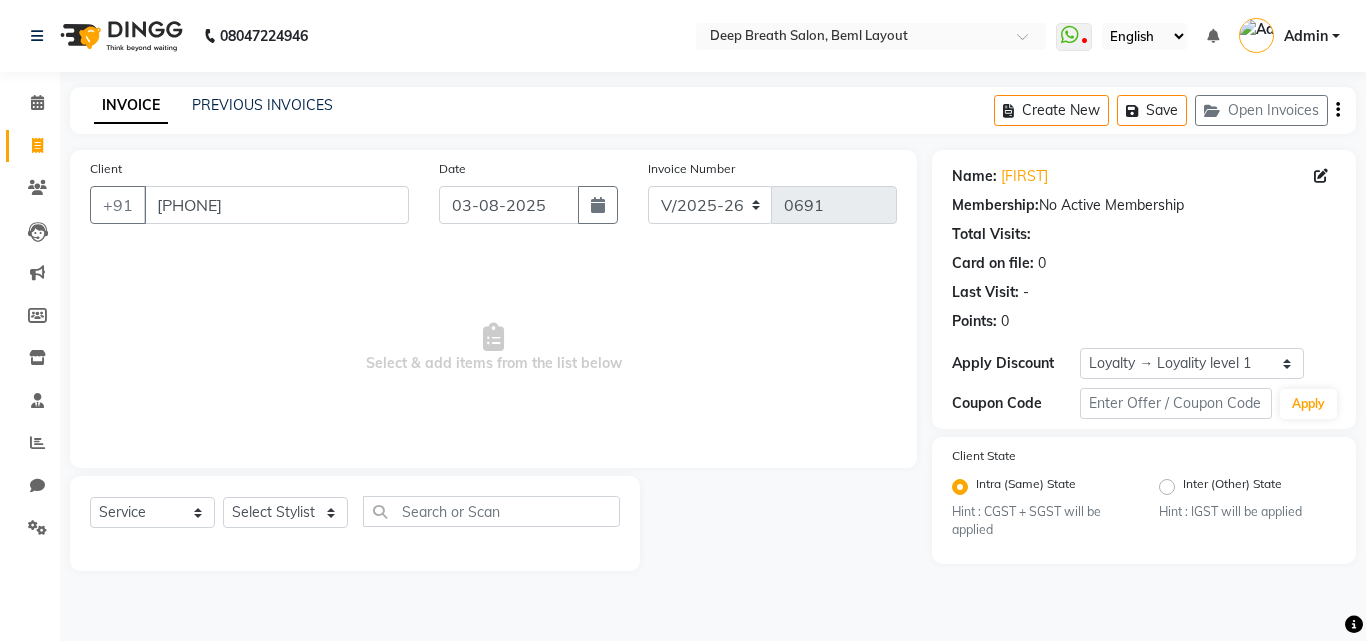 click on "Select Service Product Membership Package Voucher Prepaid Gift Card Select Stylist Ali [FIRST] [FIRST] [FIRST] [FIRST] [FIRST] [FIRST] [FIRST] [FIRST] [FIRST] [FIRST] [FIRST] [FIRST] [FIRST] [FIRST] [FIRST]" 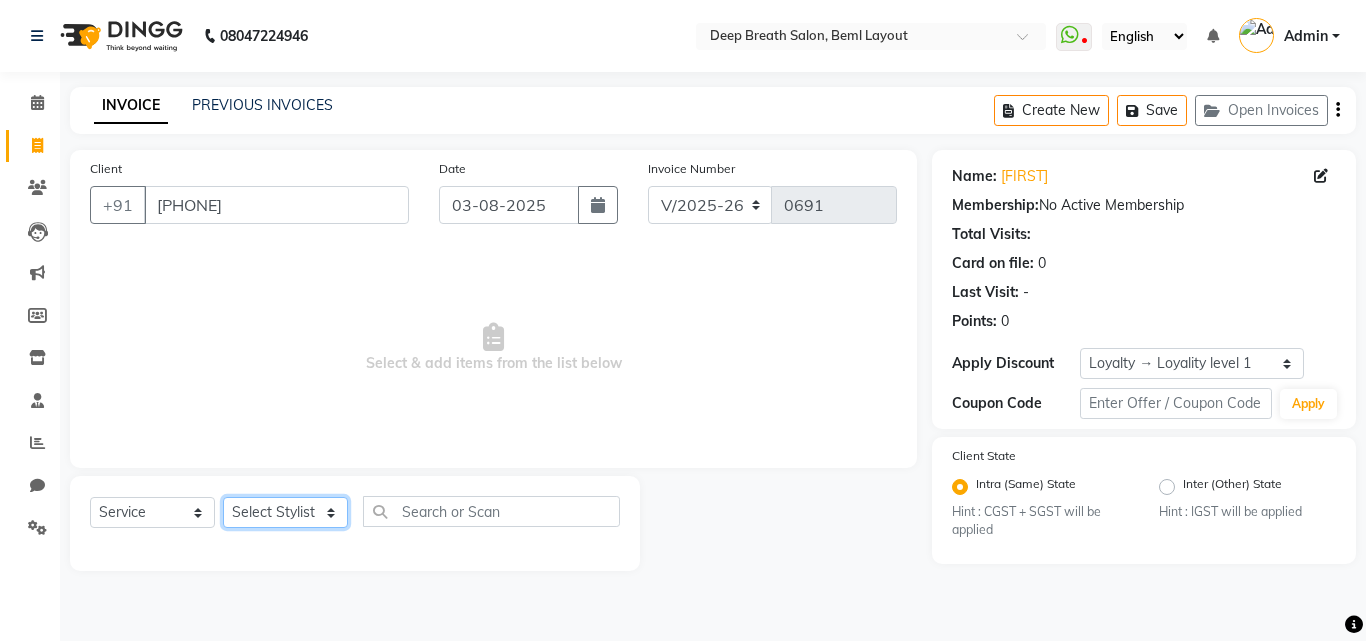 click on "Select Stylist Ali [FIRST] [FIRST] [FIRST] [FIRST] [FIRST] [FIRST] [FIRST] [FIRST] [FIRST] [FIRST] [FIRST] [FIRST] [FIRST] [FIRST] [FIRST]" 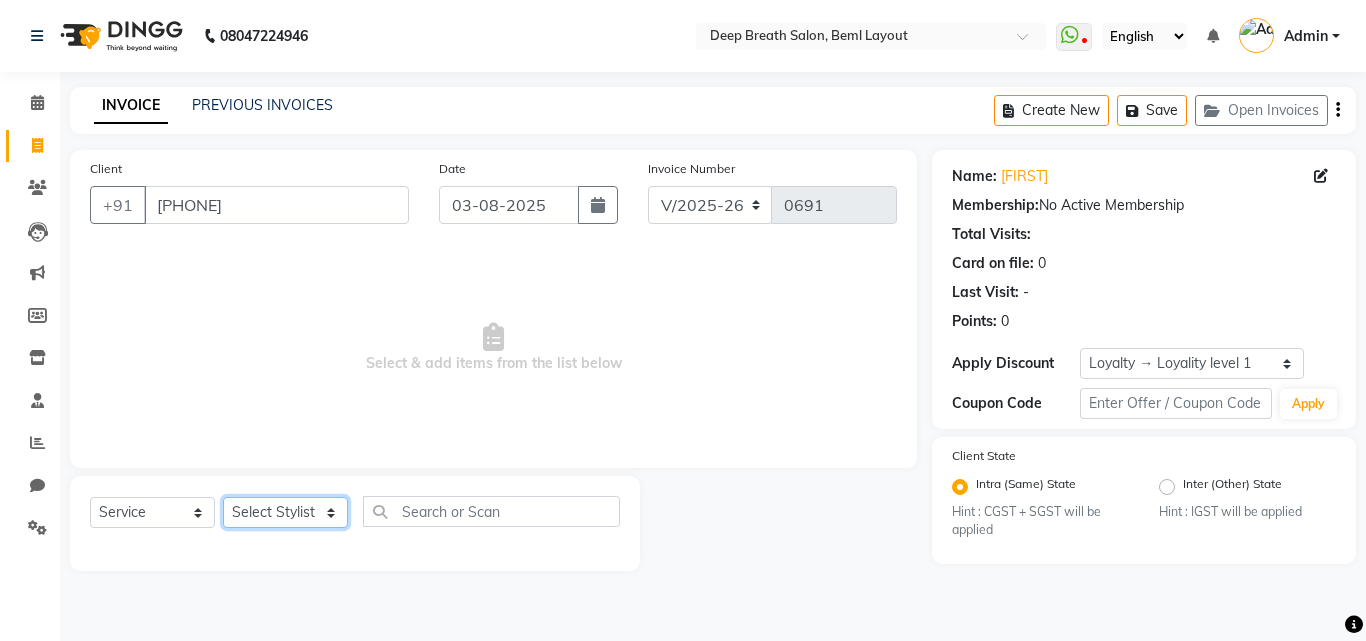 select on "35470" 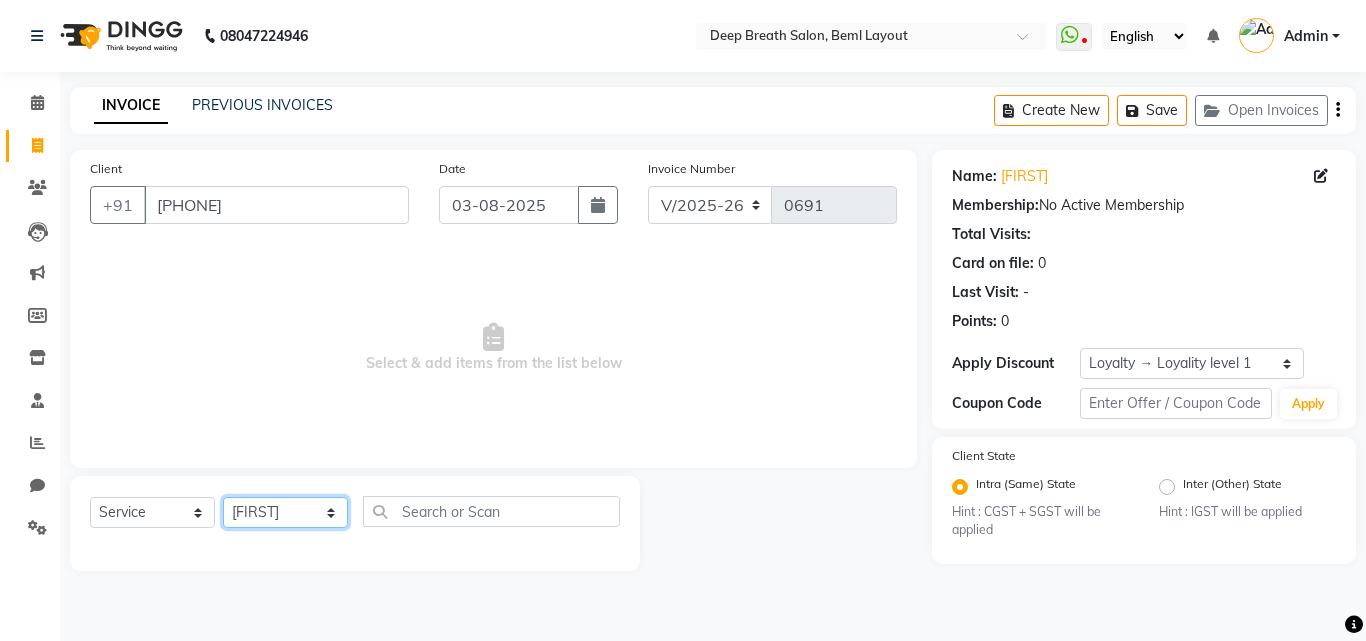 click on "Select Stylist Ali [FIRST] [FIRST] [FIRST] [FIRST] [FIRST] [FIRST] [FIRST] [FIRST] [FIRST] [FIRST] [FIRST] [FIRST] [FIRST] [FIRST] [FIRST]" 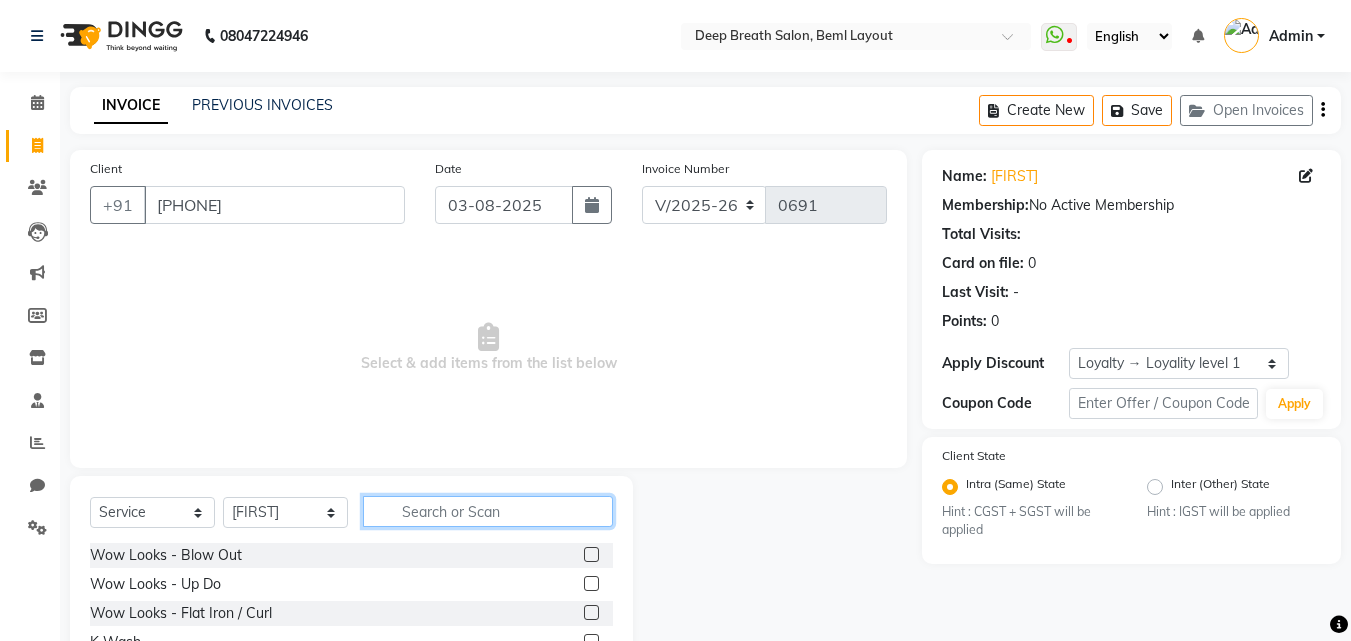 click 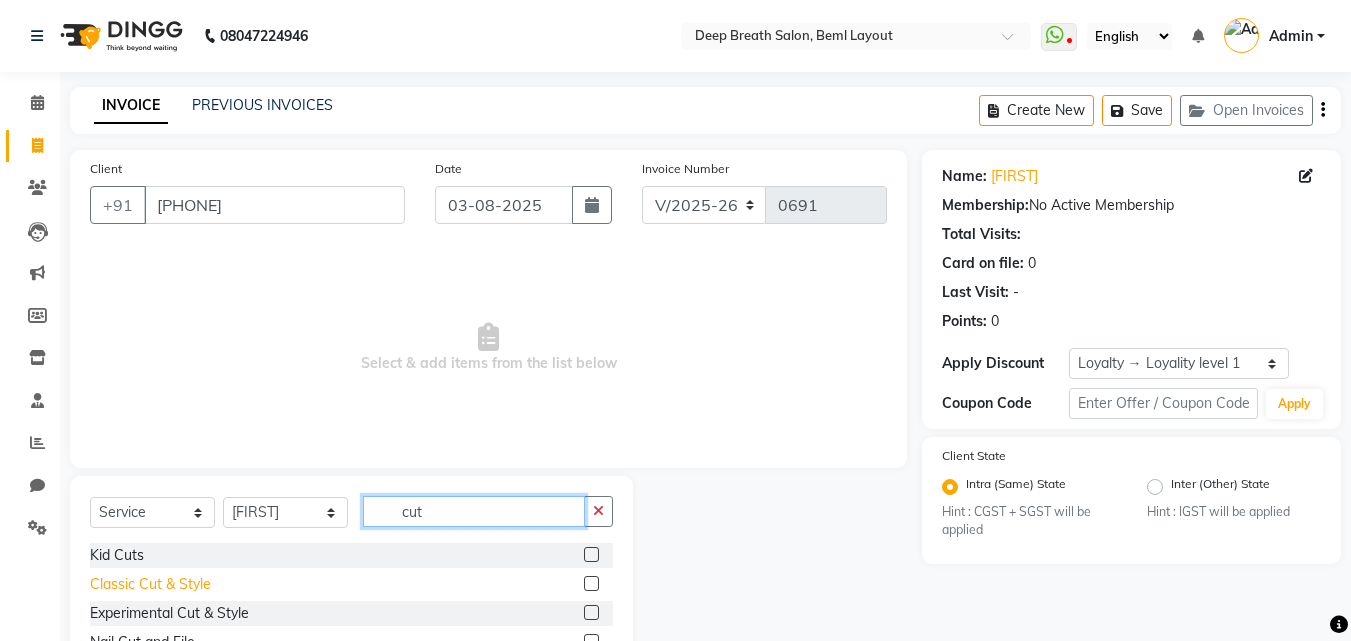 type on "cut" 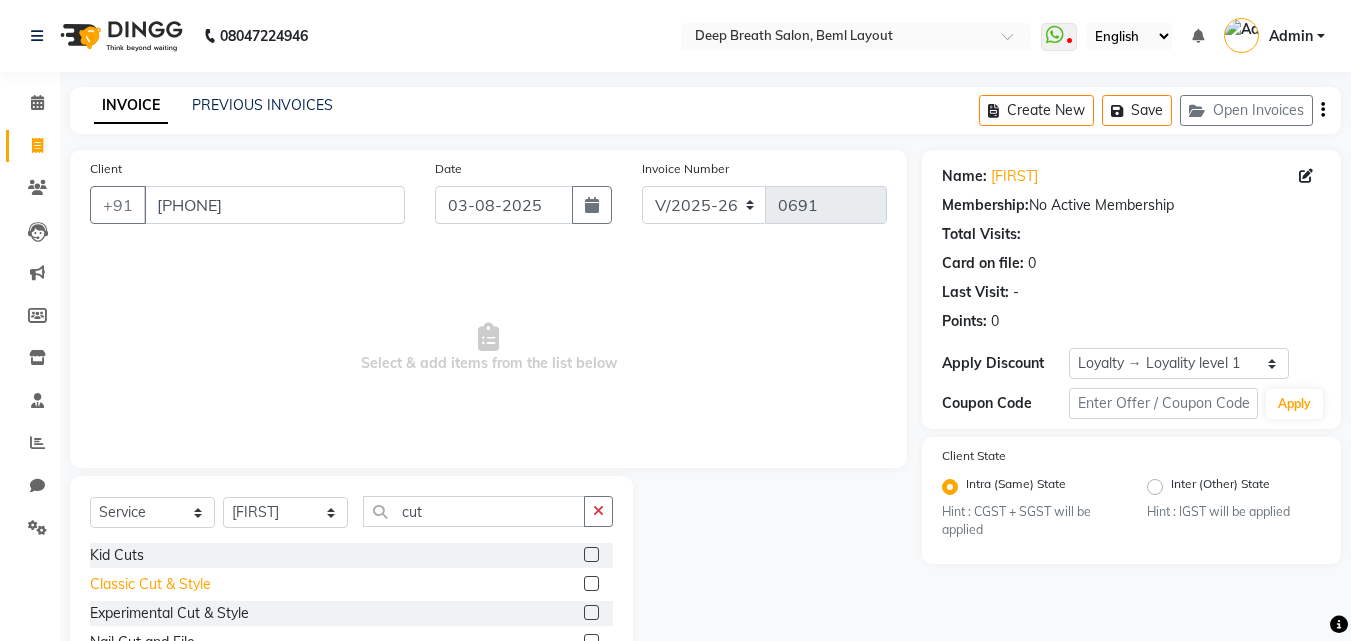 click on "Classic Cut & Style" 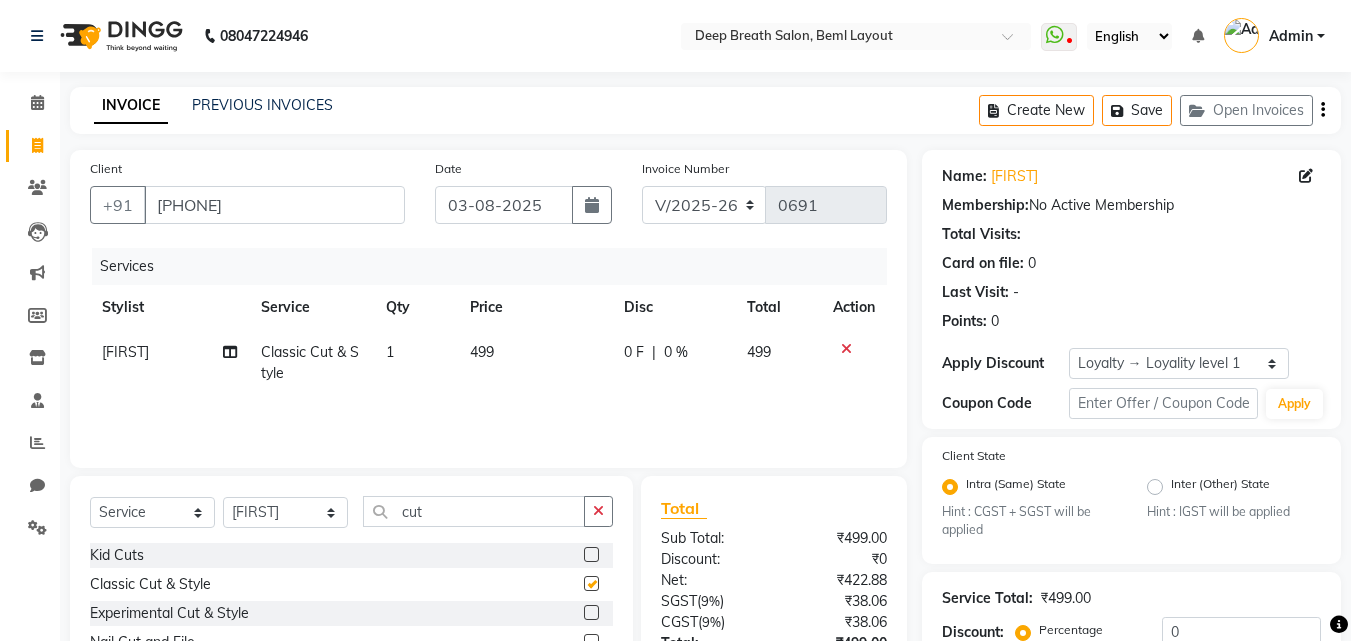 checkbox on "false" 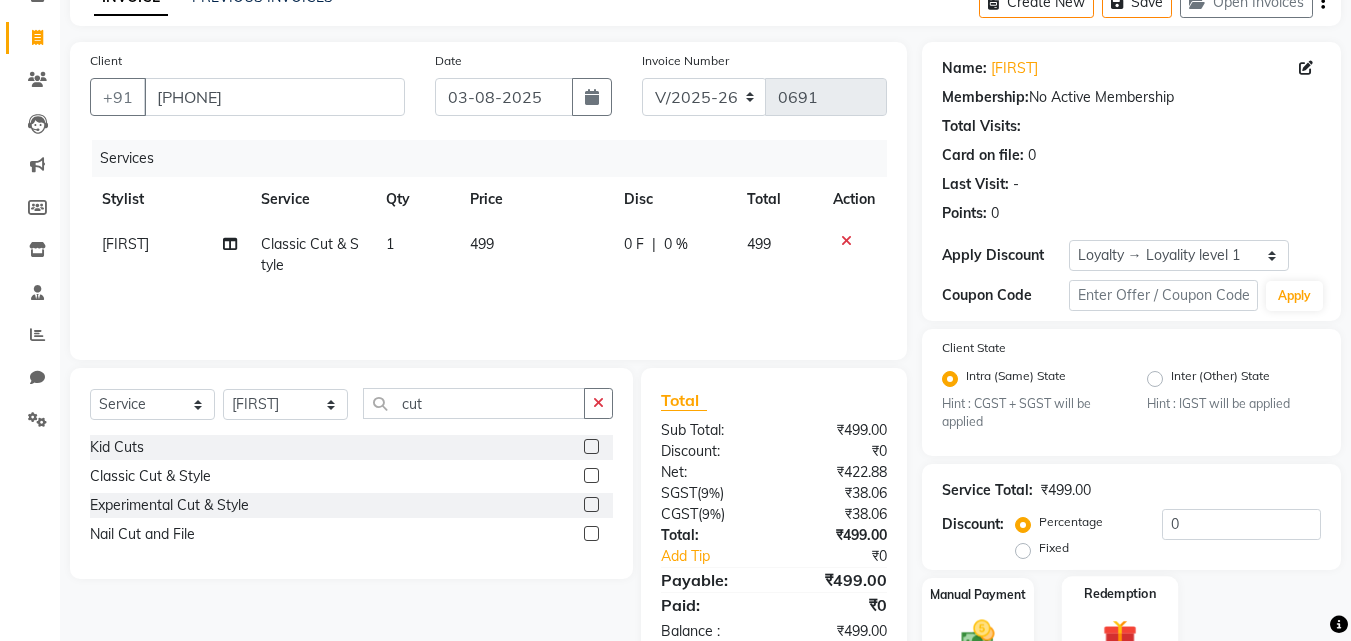 scroll, scrollTop: 208, scrollLeft: 0, axis: vertical 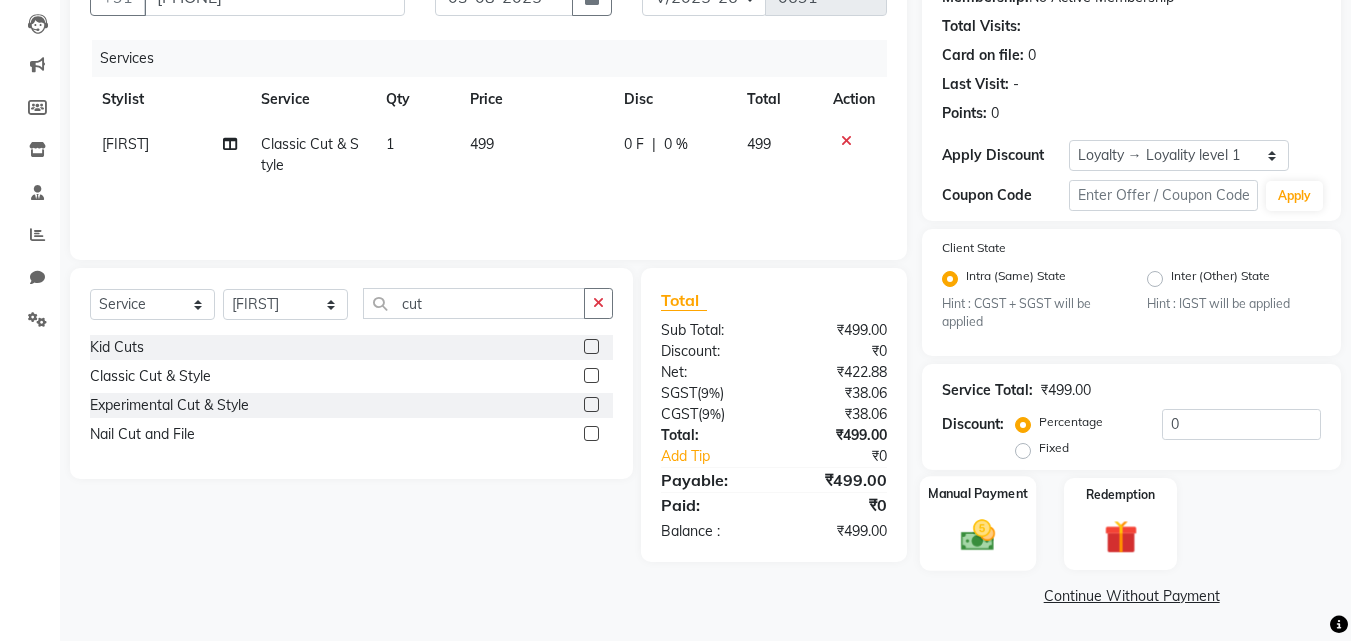 click on "Manual Payment" 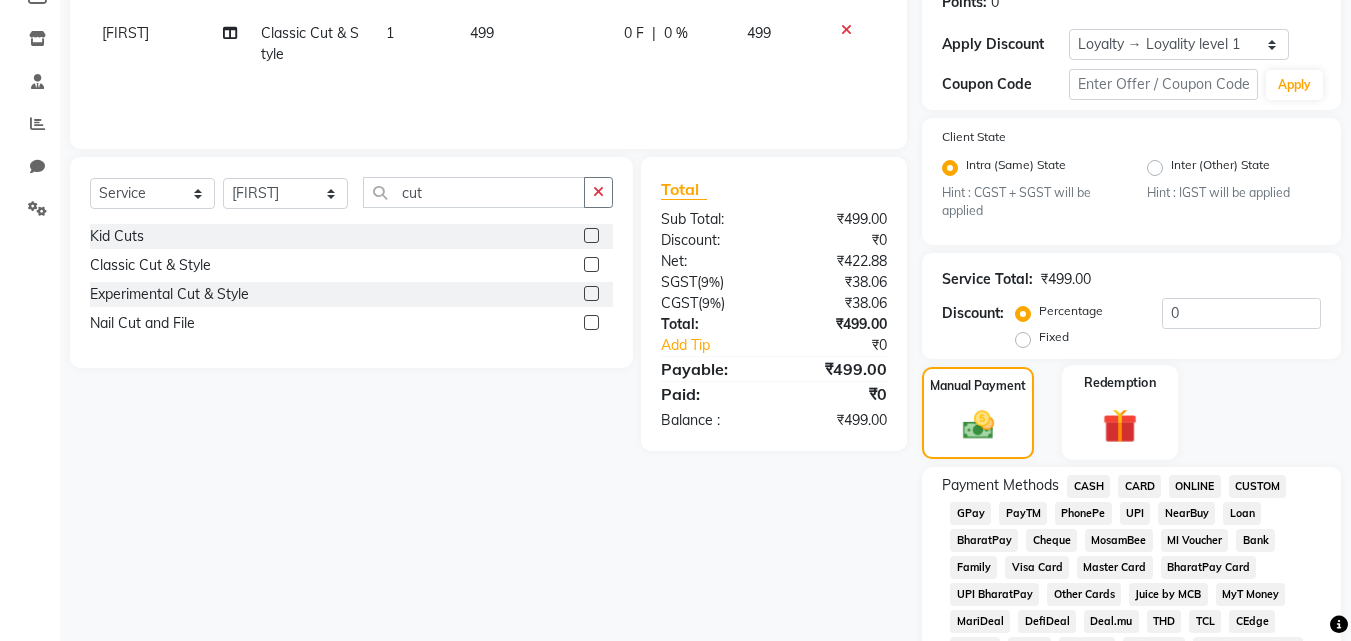 scroll, scrollTop: 408, scrollLeft: 0, axis: vertical 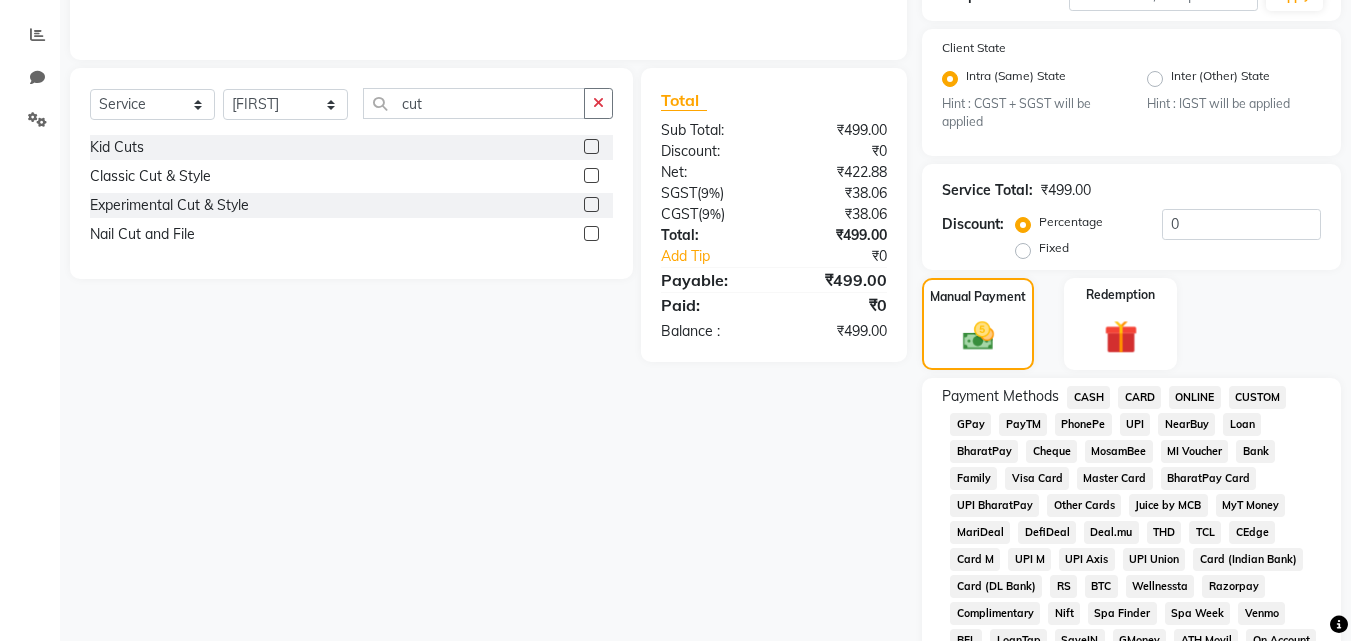 click on "CASH" 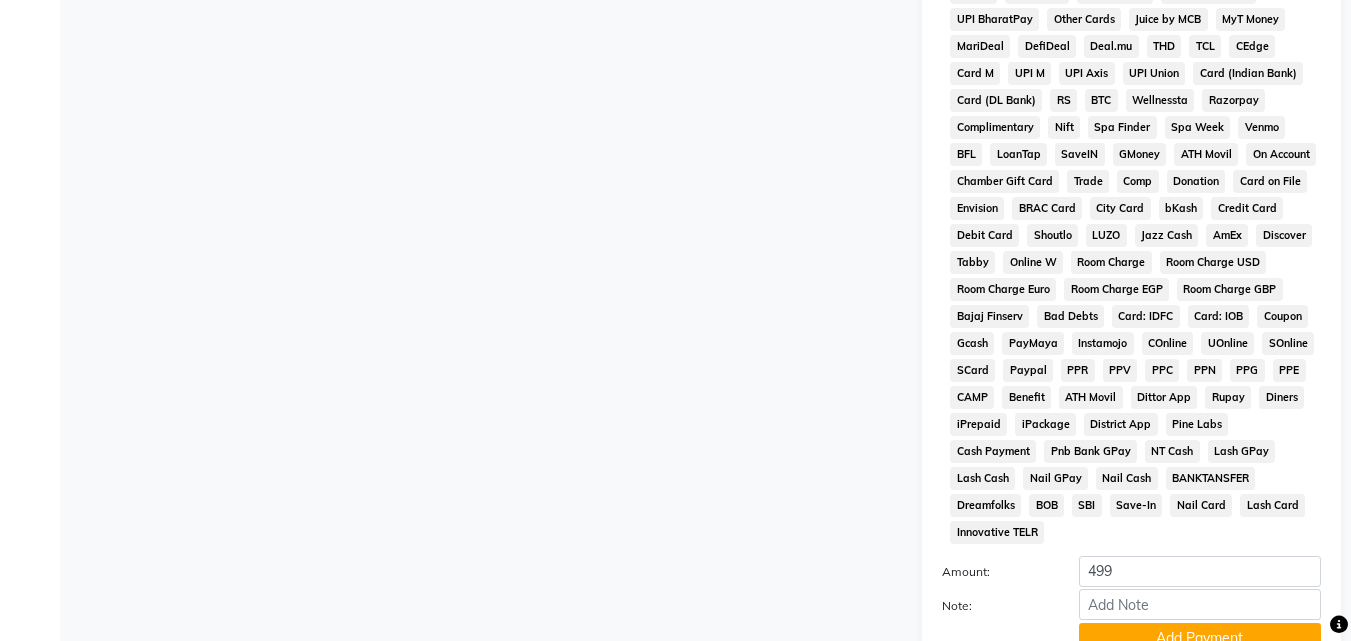 scroll, scrollTop: 1035, scrollLeft: 0, axis: vertical 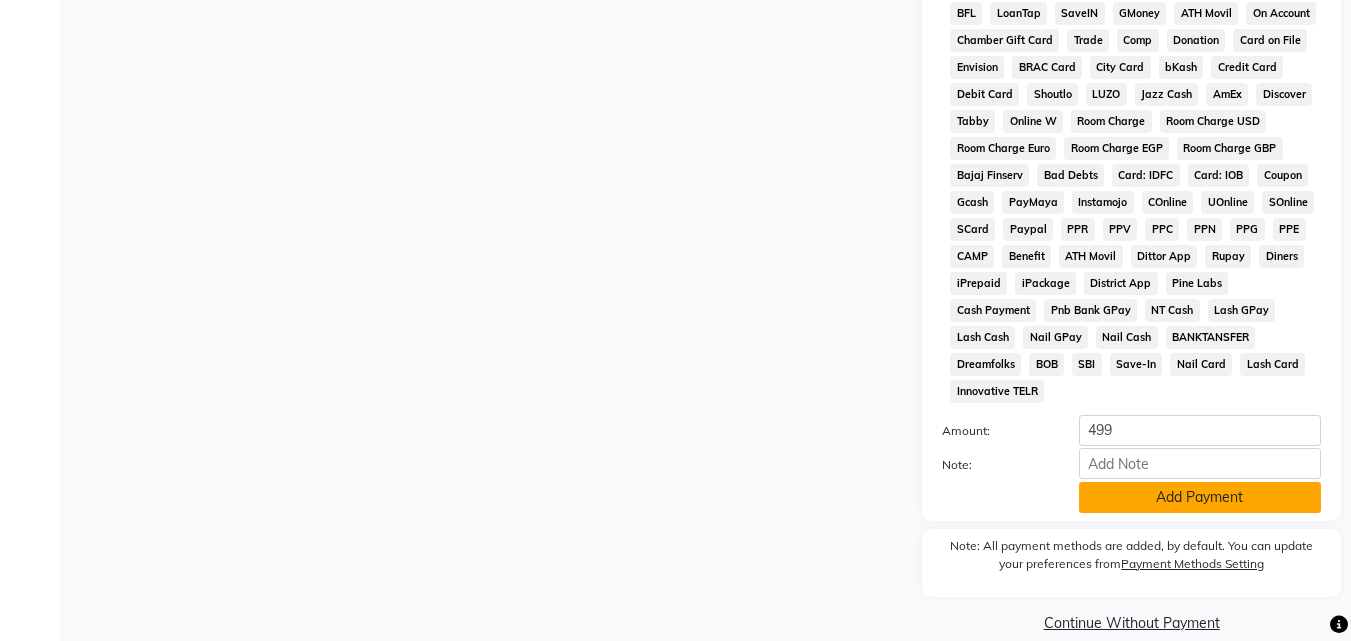 click on "Add Payment" 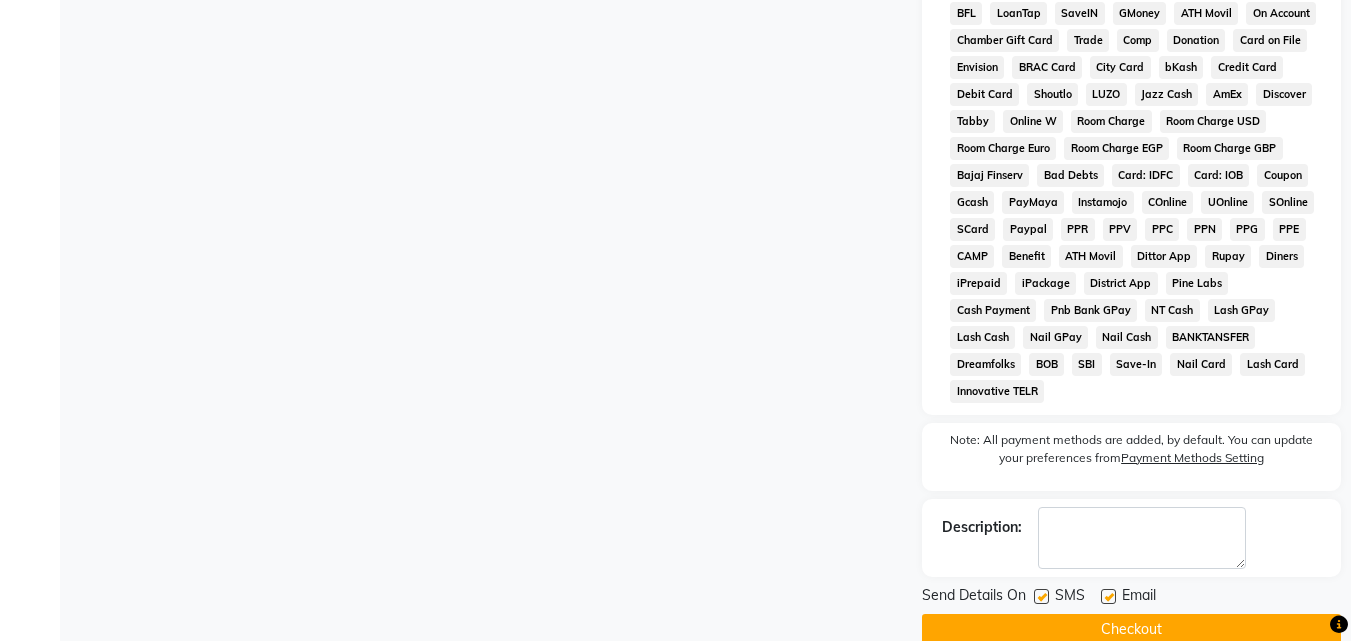 click on "Checkout" 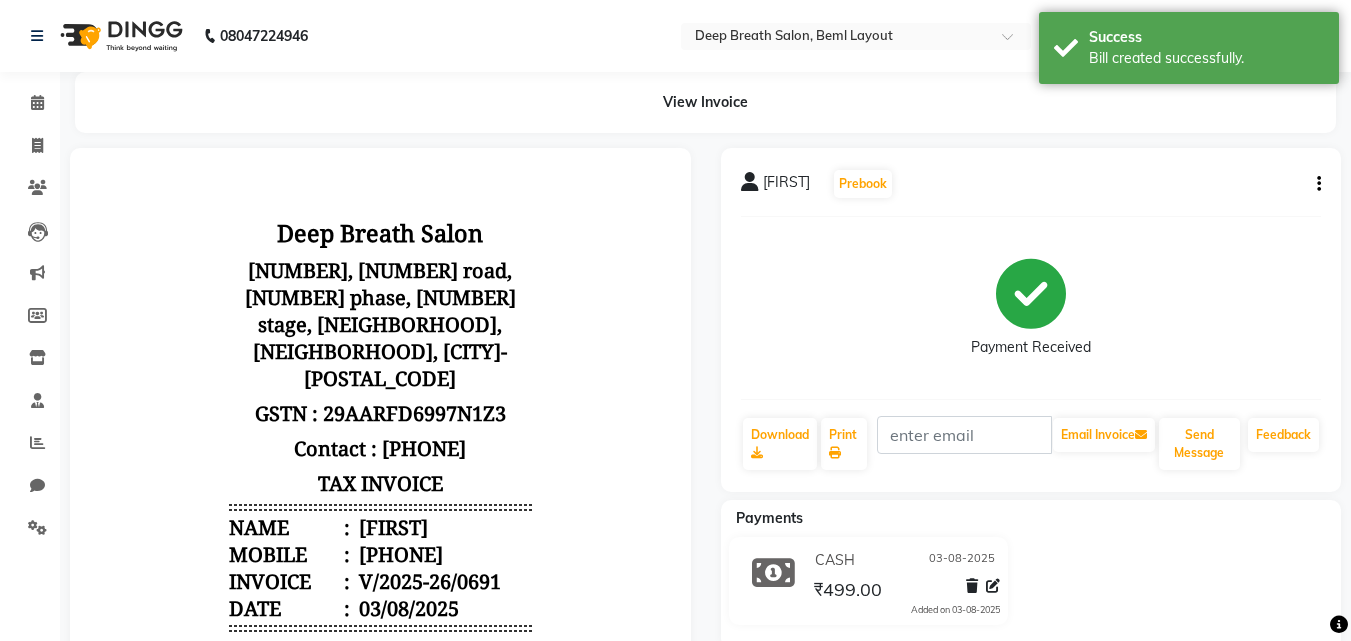 scroll, scrollTop: 0, scrollLeft: 0, axis: both 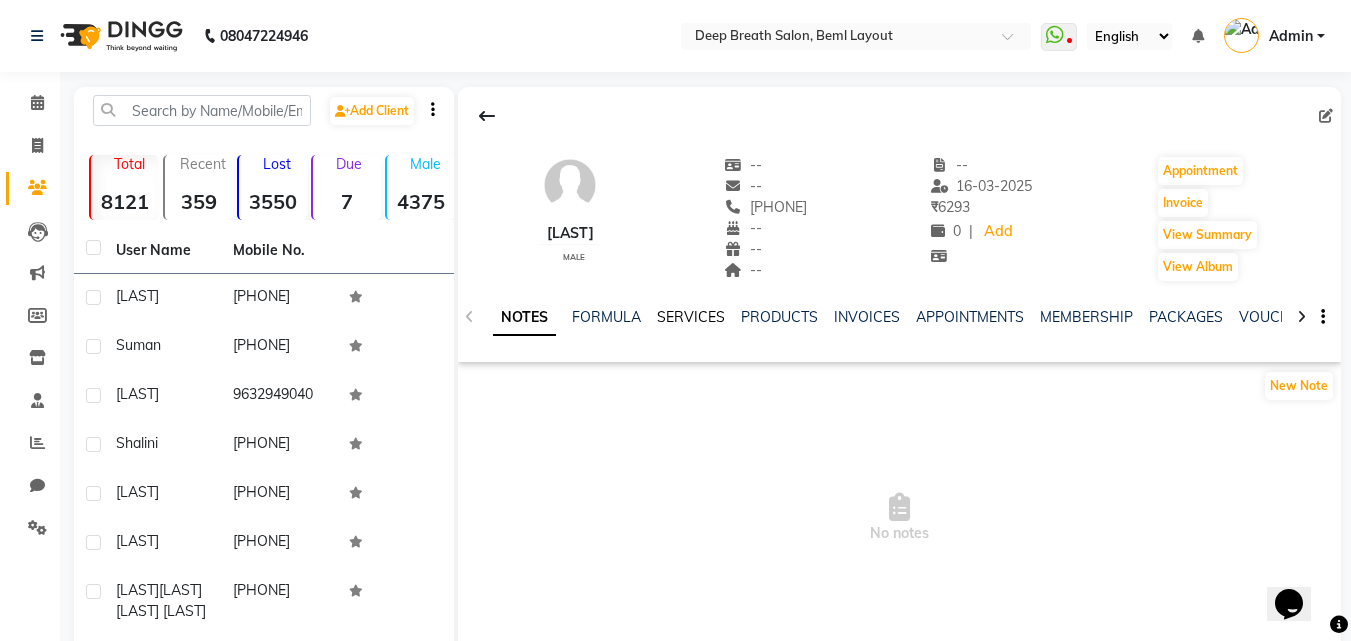 click on "SERVICES" 